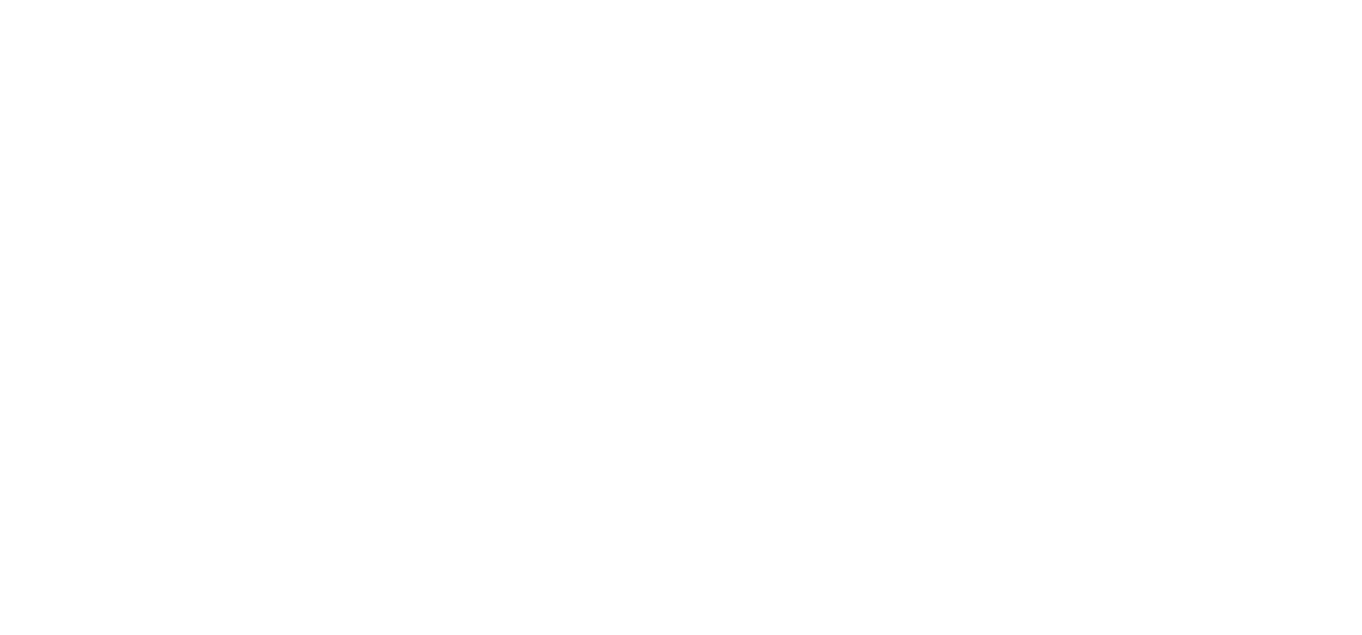 scroll, scrollTop: 0, scrollLeft: 0, axis: both 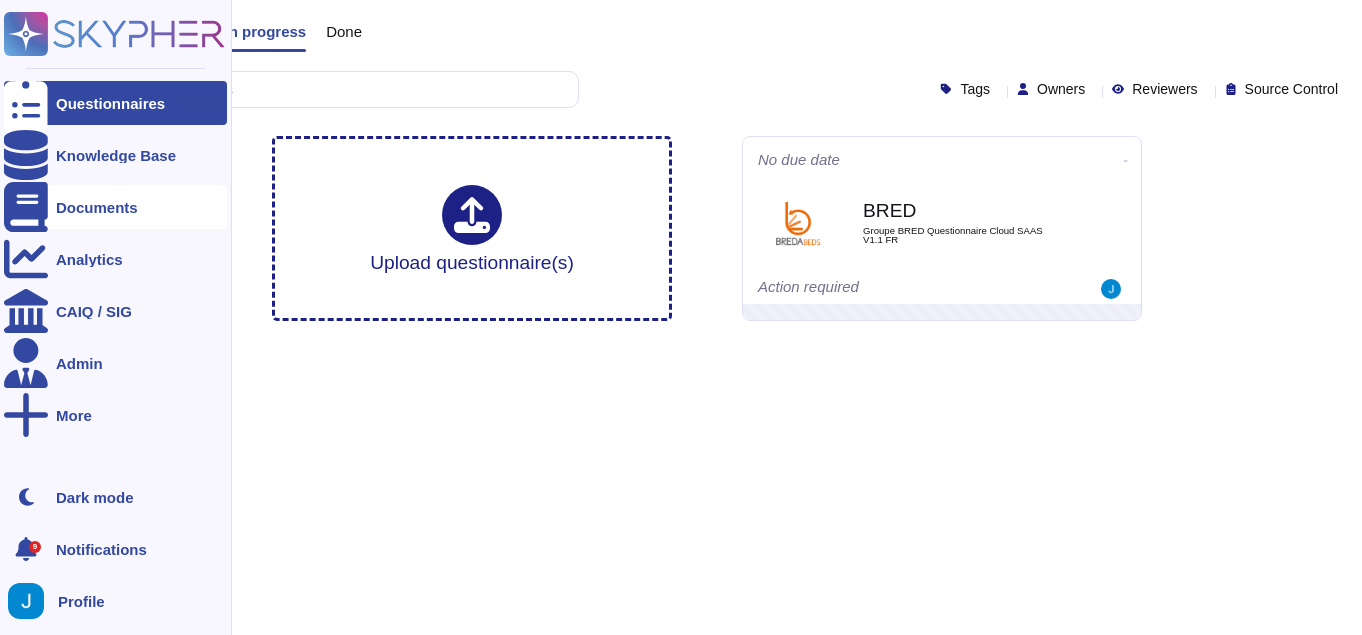 click at bounding box center [26, 207] 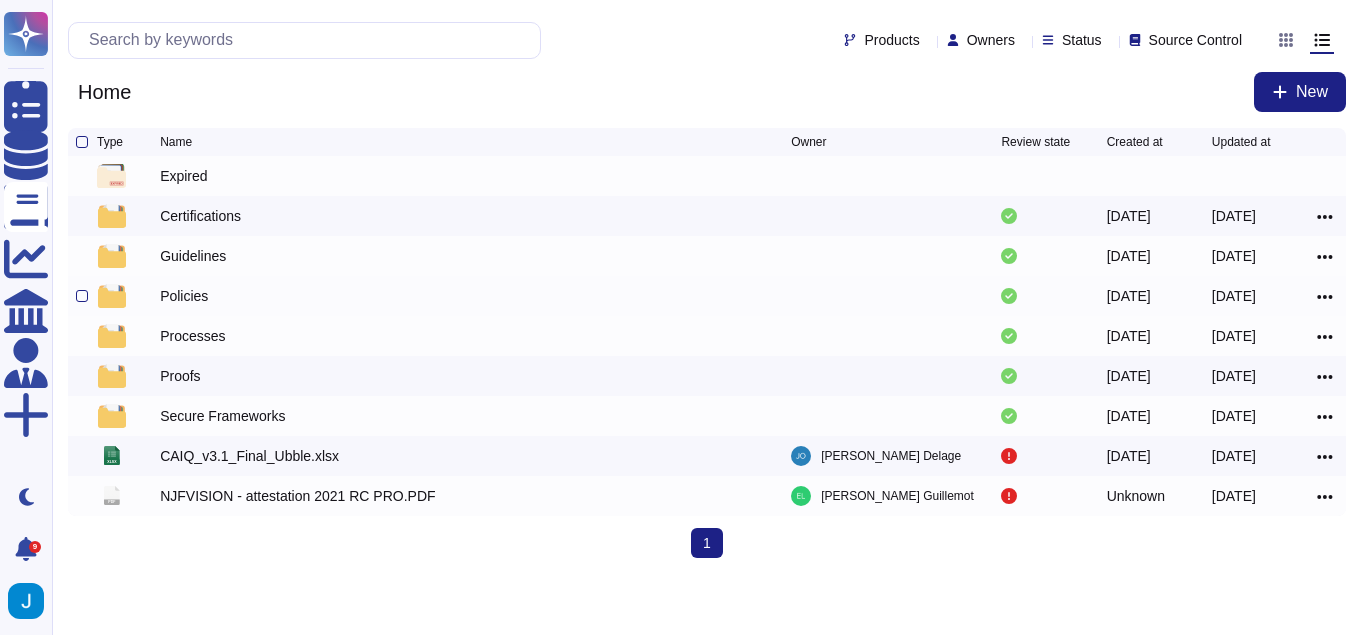 click on "Policies" at bounding box center [184, 296] 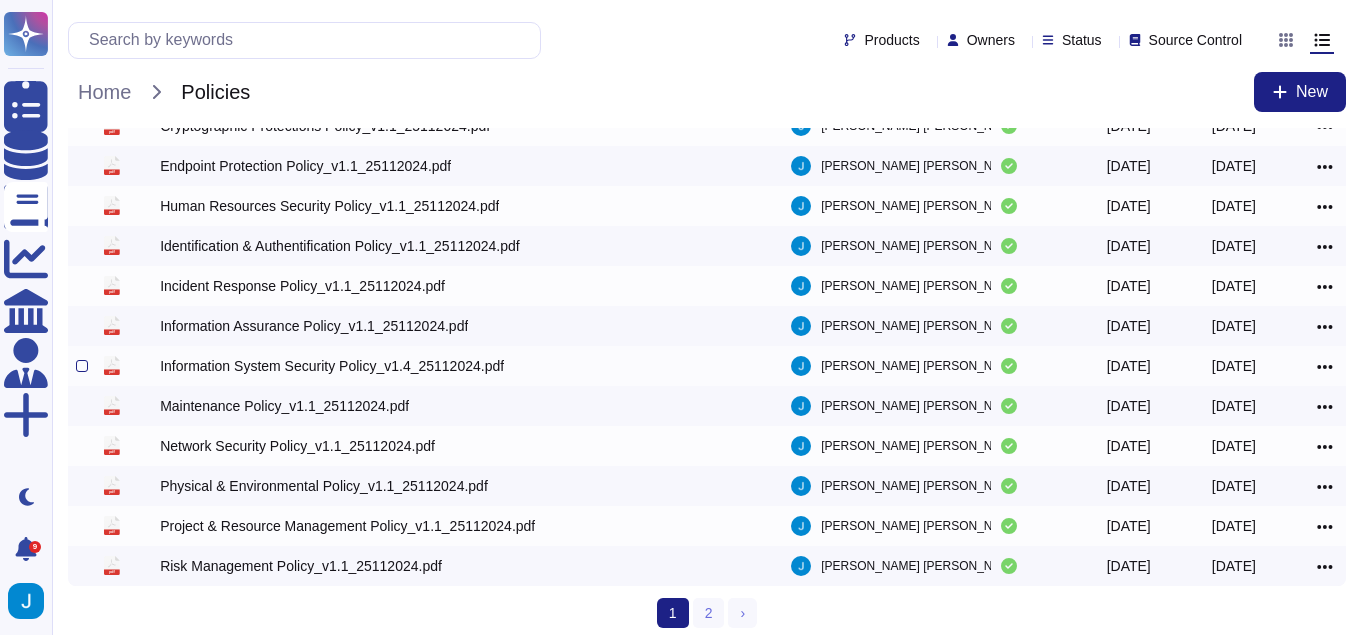 scroll, scrollTop: 383, scrollLeft: 0, axis: vertical 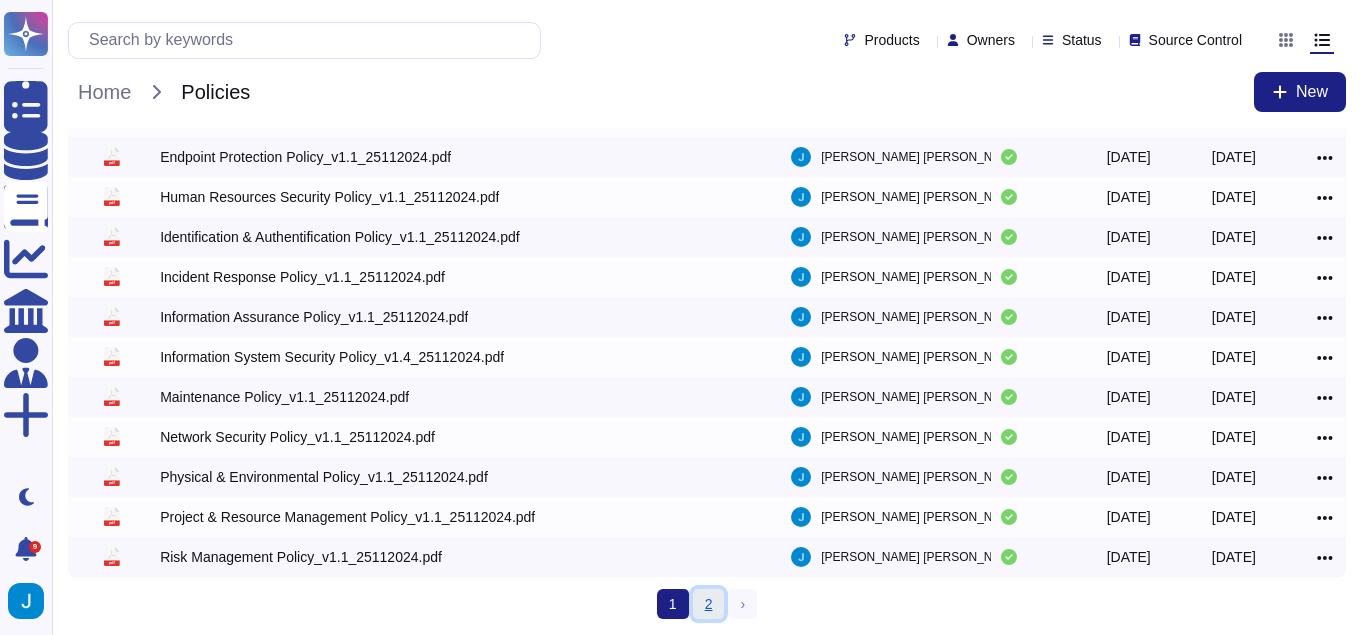 click on "2" at bounding box center (709, 604) 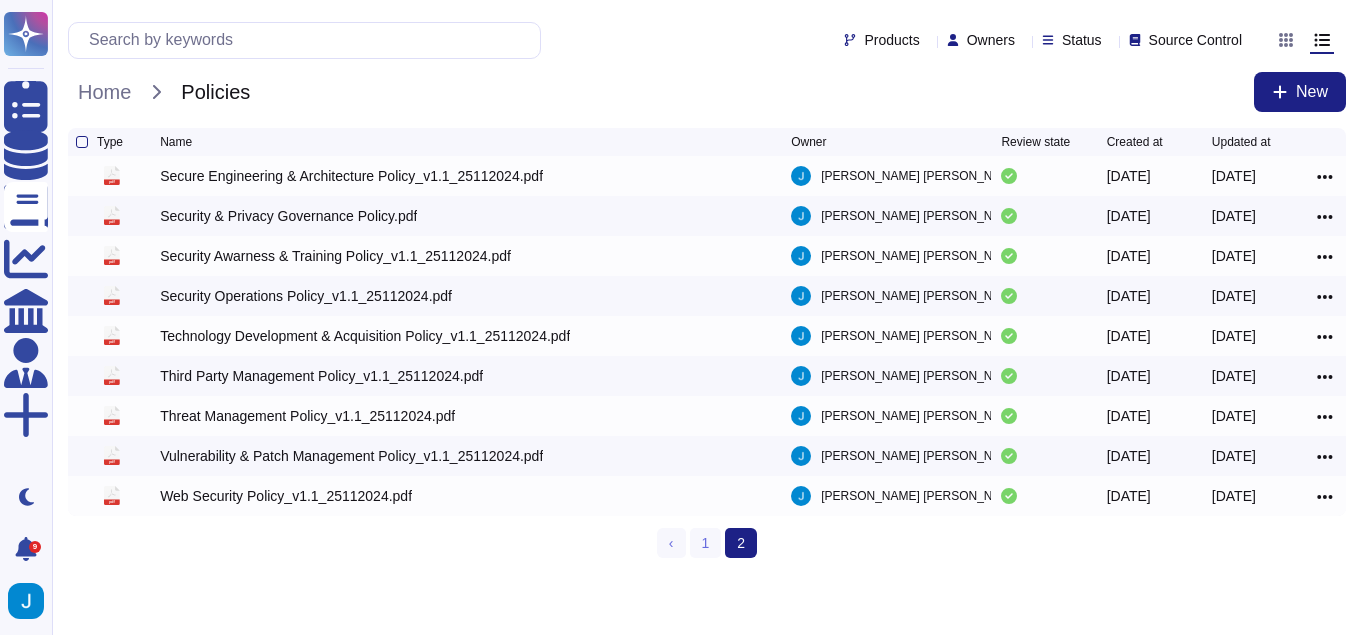 scroll, scrollTop: 0, scrollLeft: 0, axis: both 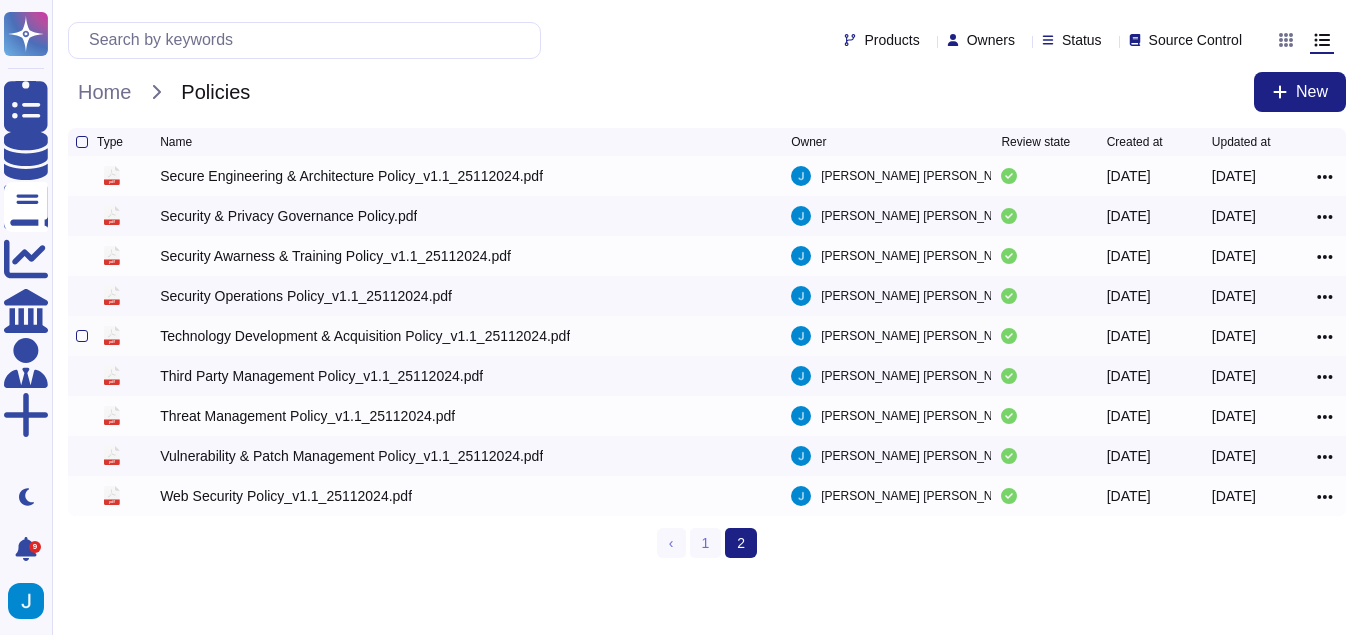 click on "pdf" at bounding box center (128, 336) 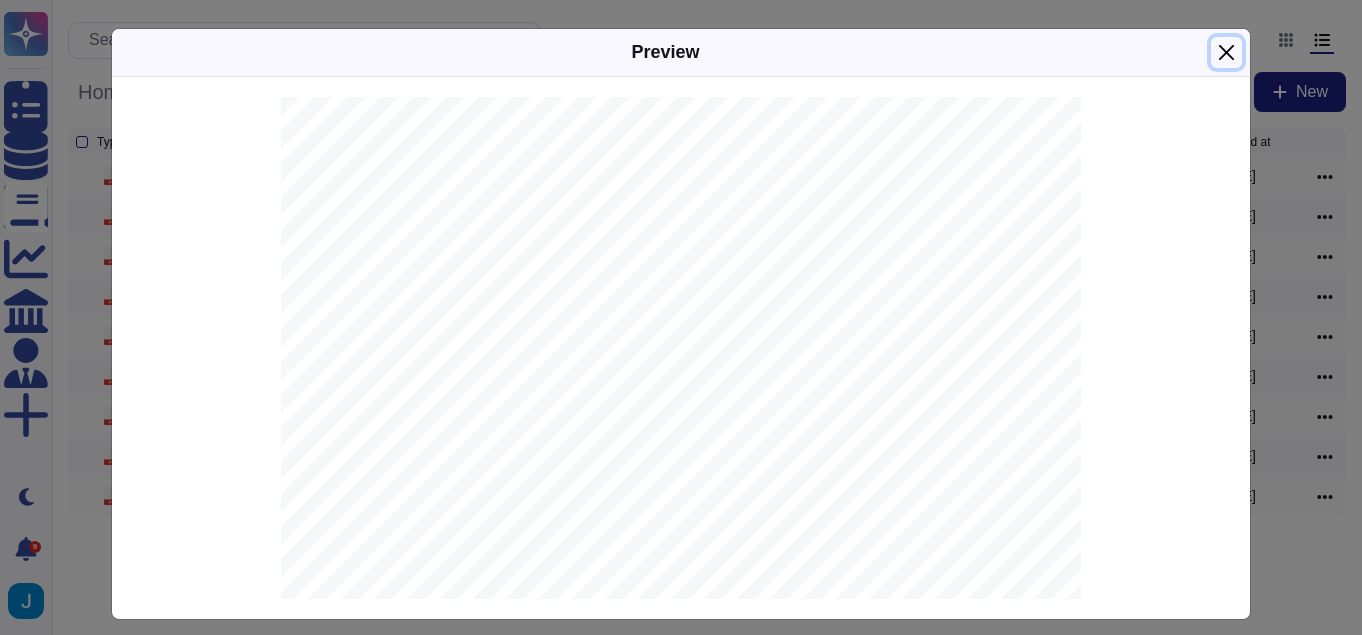 click at bounding box center [1226, 52] 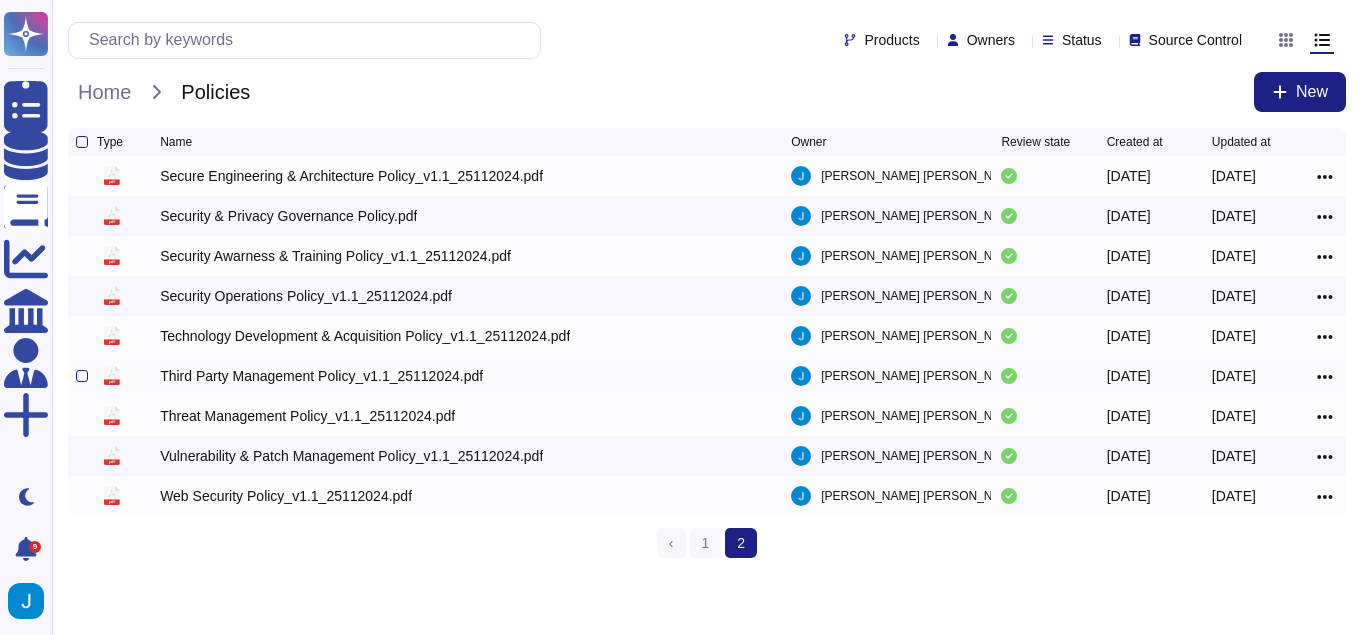 click 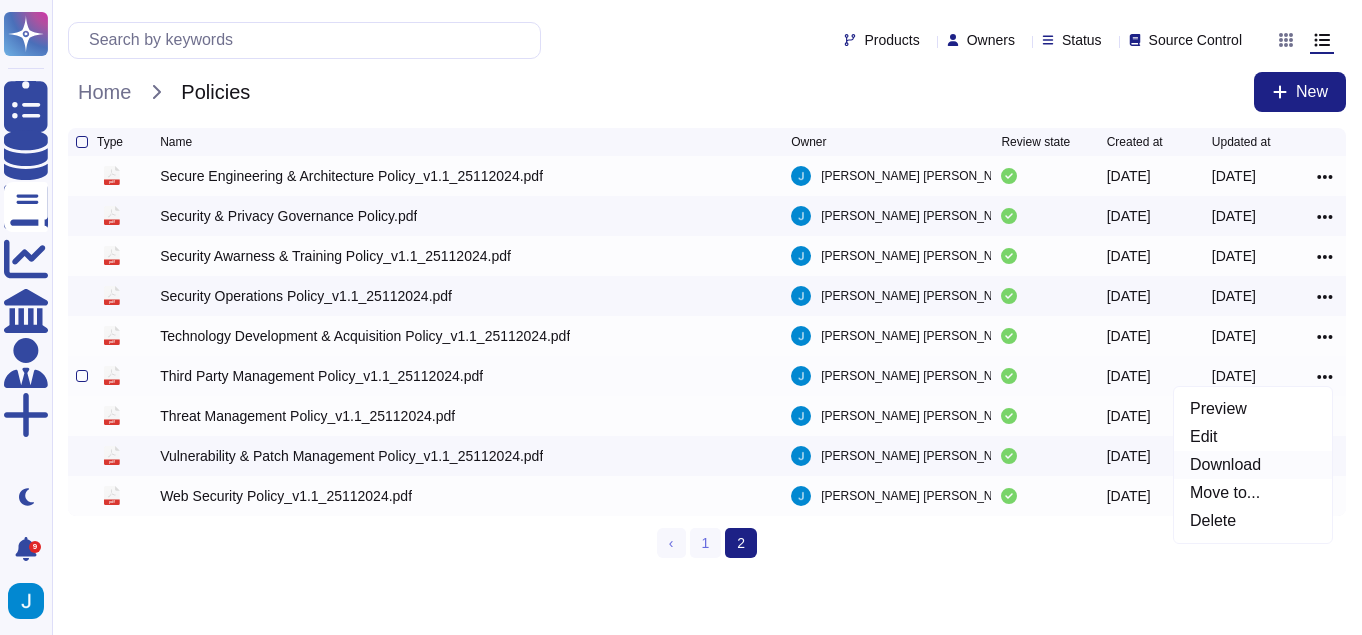 click on "Download" at bounding box center (1253, 465) 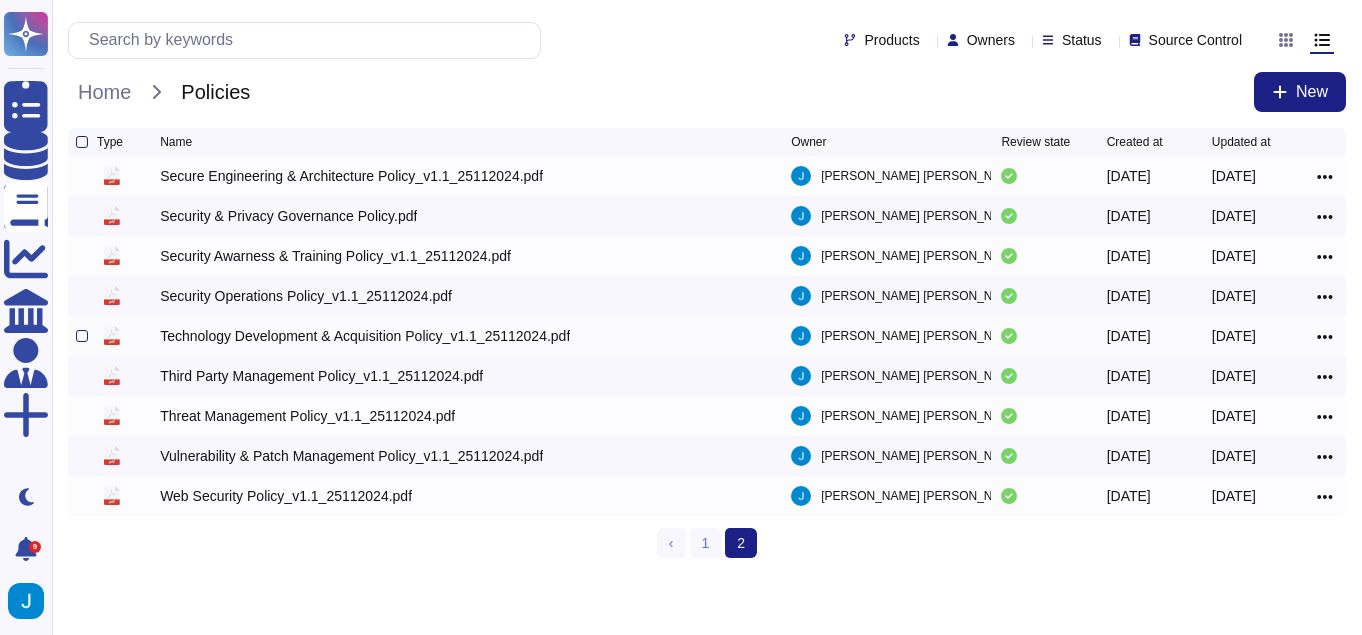 click 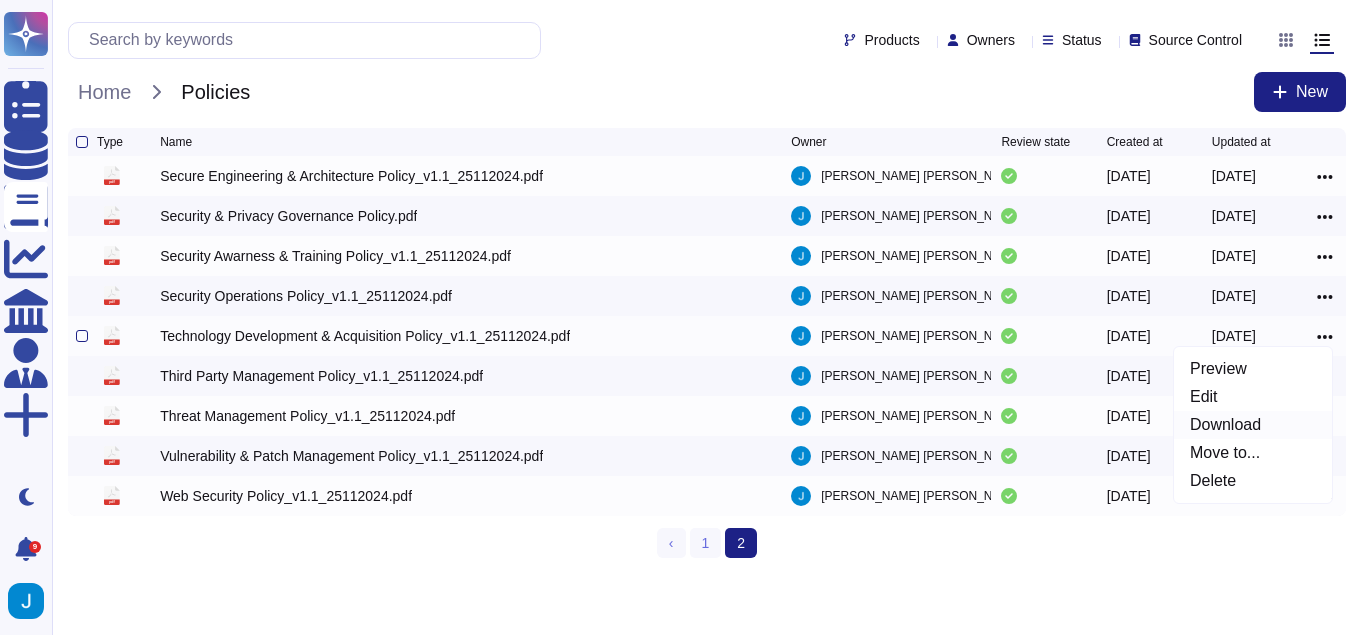 click on "Download" at bounding box center (1253, 425) 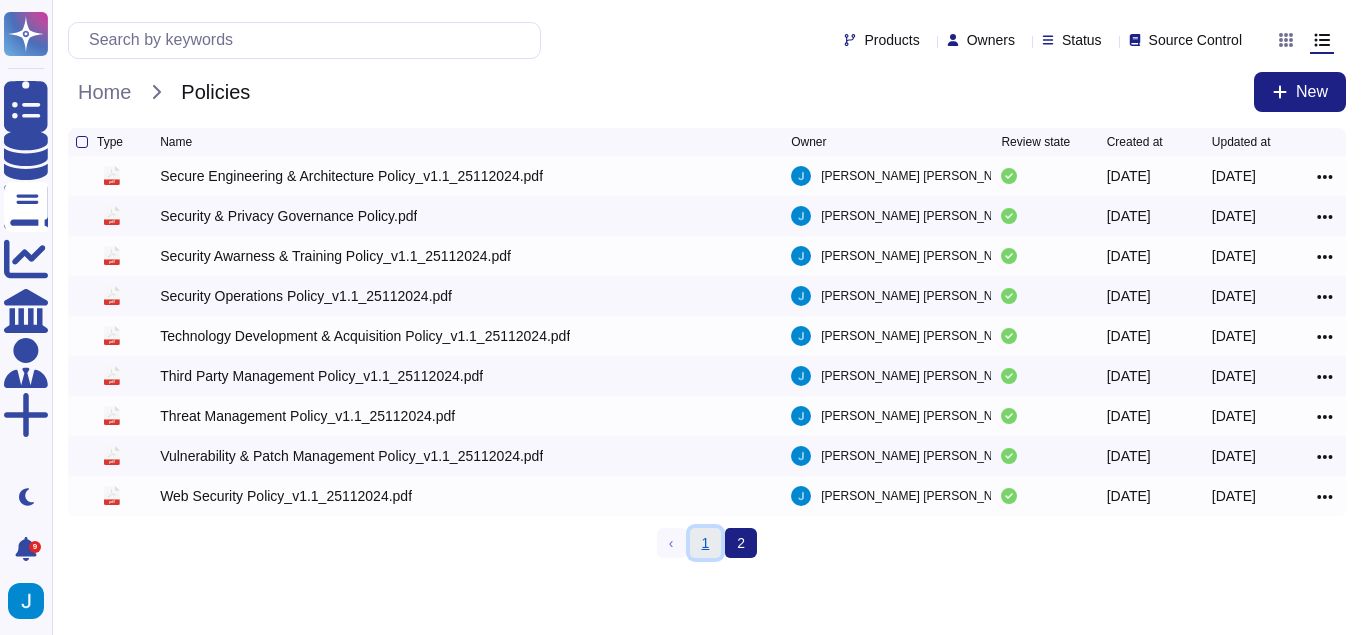 click on "1" at bounding box center [706, 543] 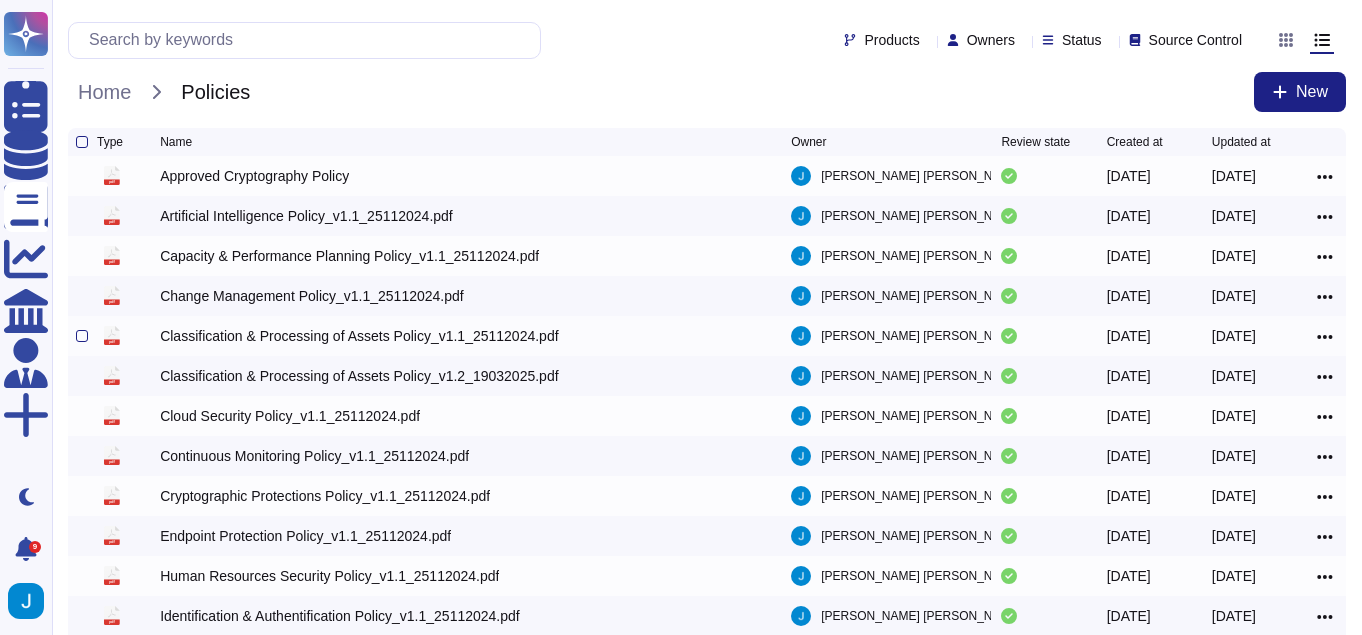click 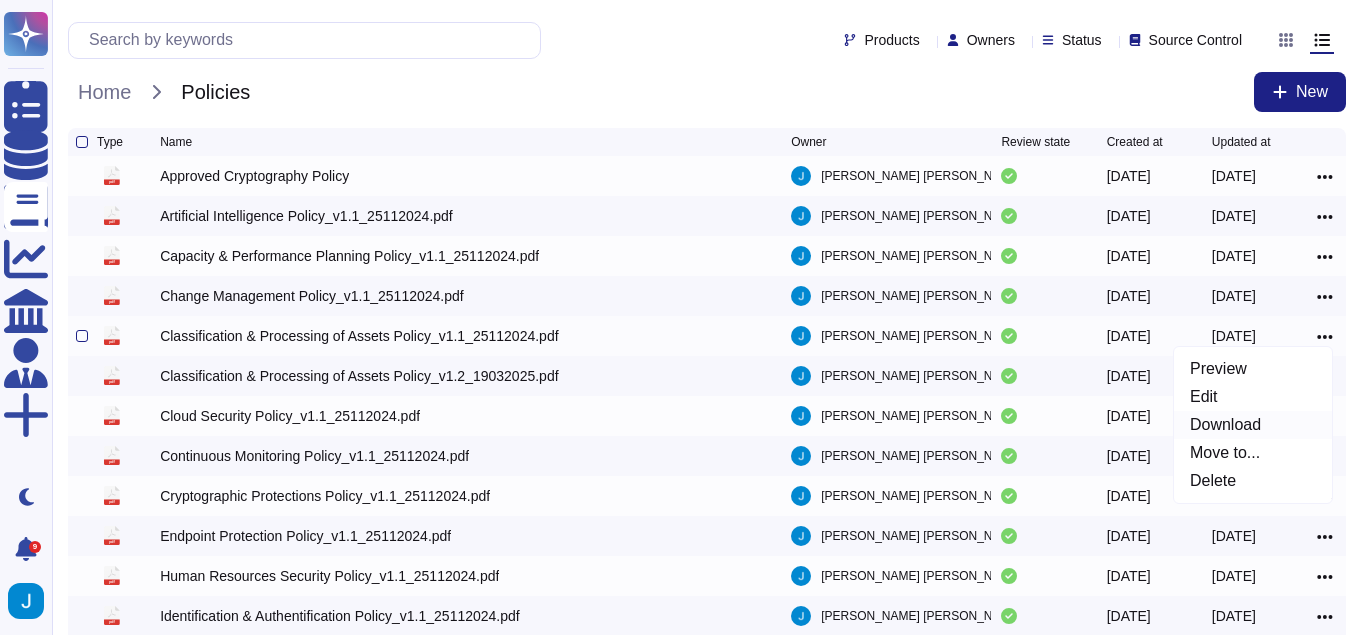 click on "Download" at bounding box center (1253, 425) 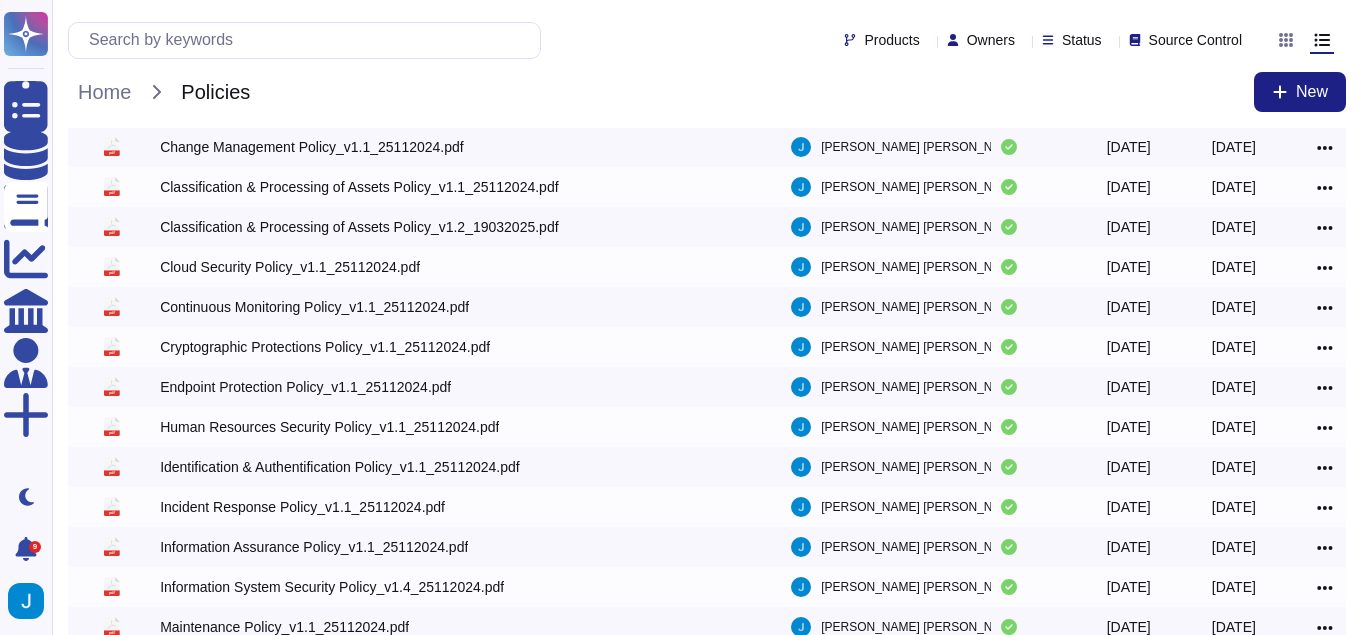 scroll, scrollTop: 158, scrollLeft: 0, axis: vertical 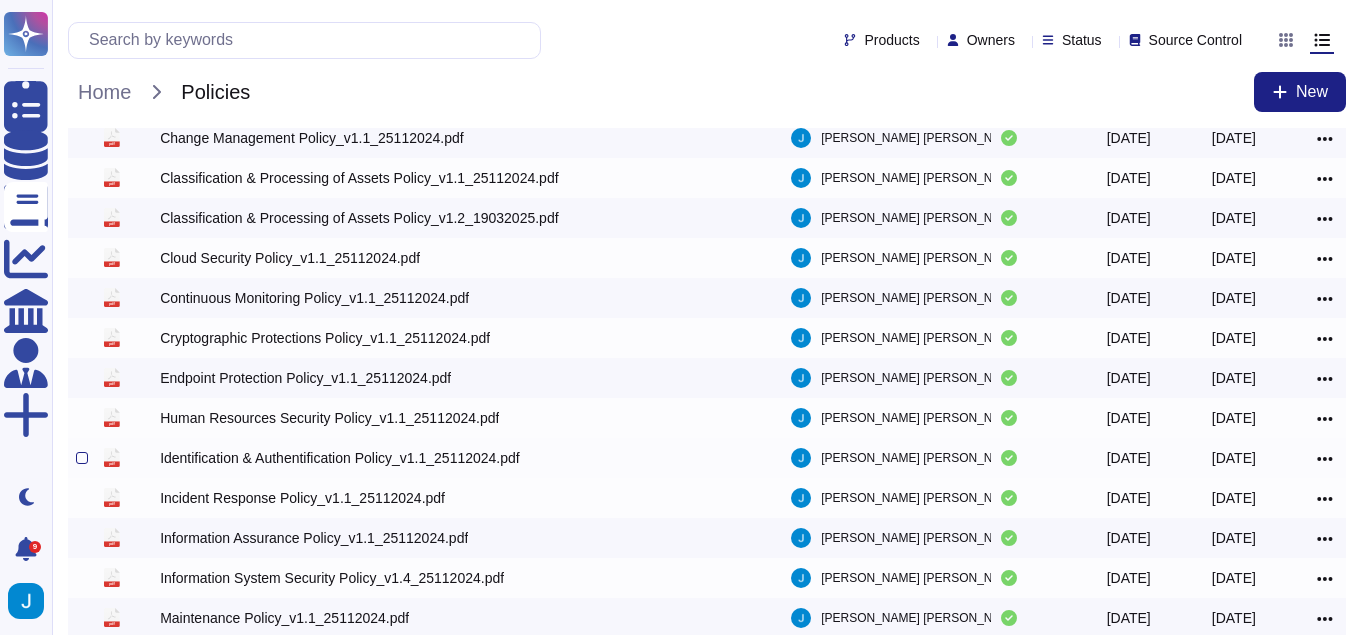click 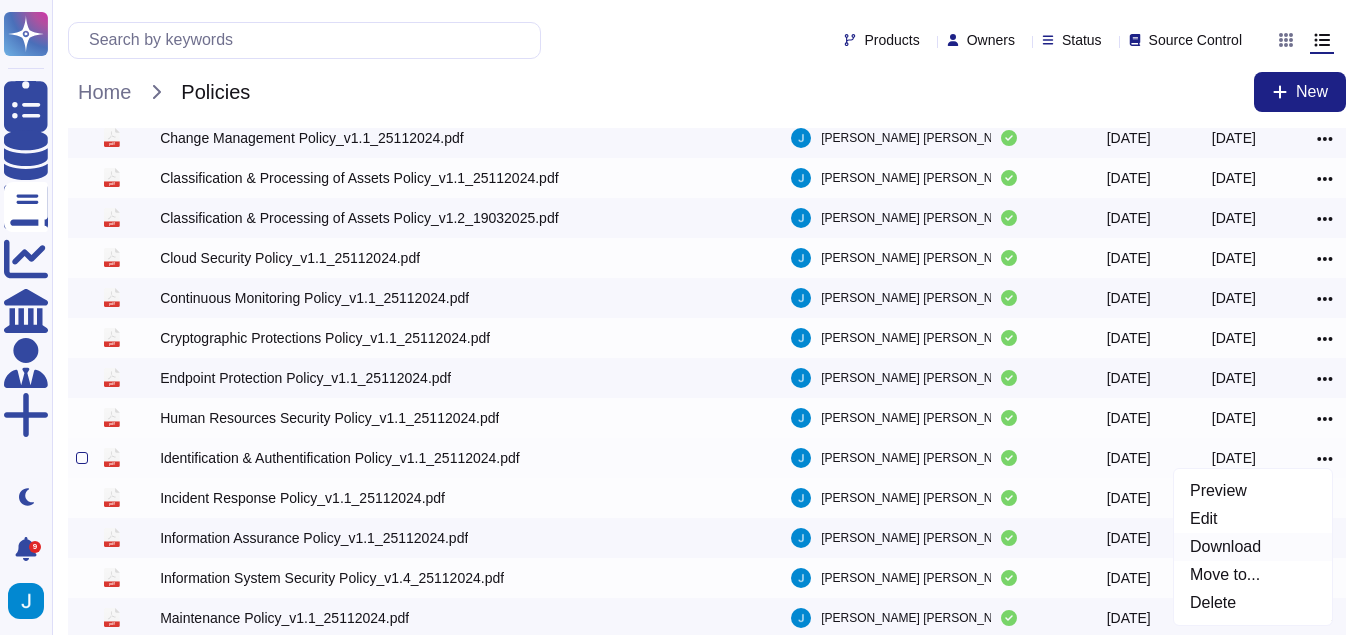 click on "Download" at bounding box center [1253, 547] 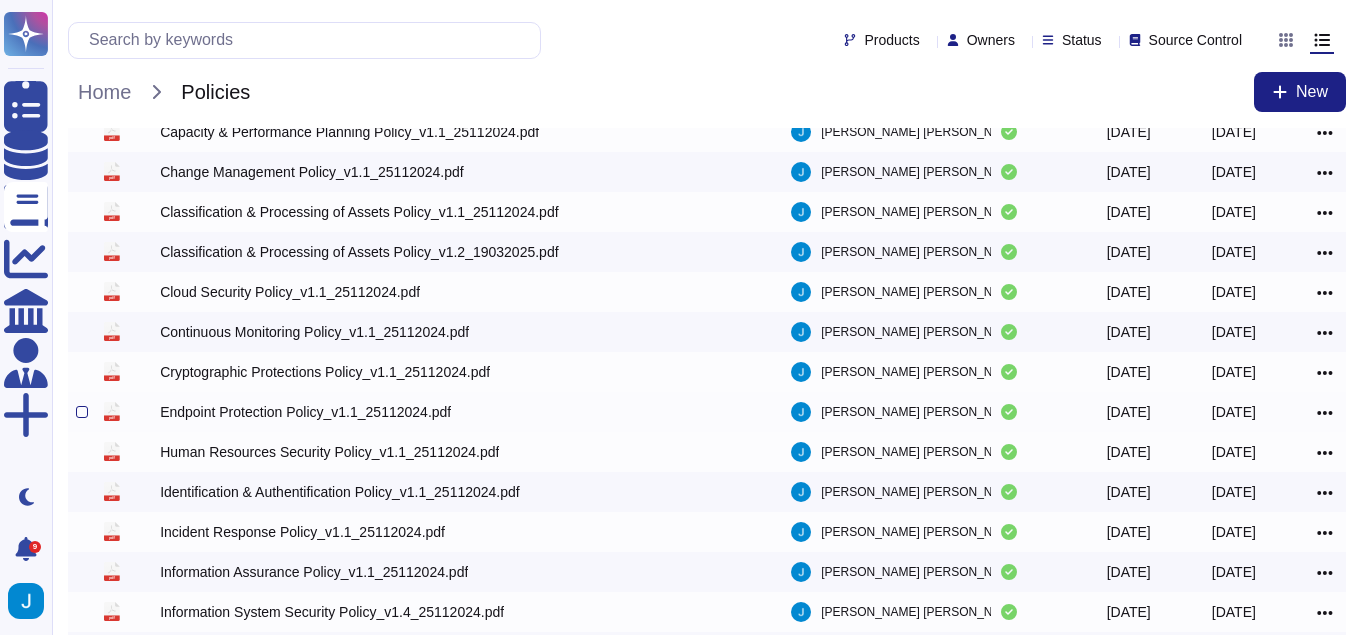 scroll, scrollTop: 122, scrollLeft: 0, axis: vertical 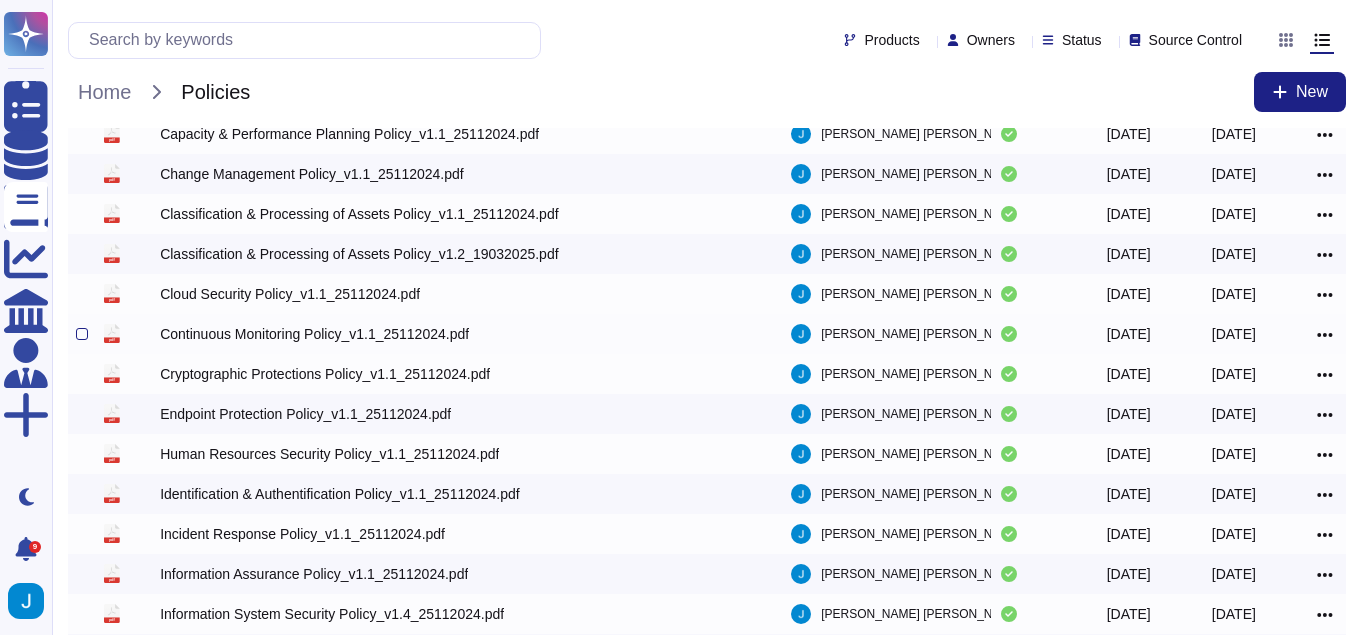 click 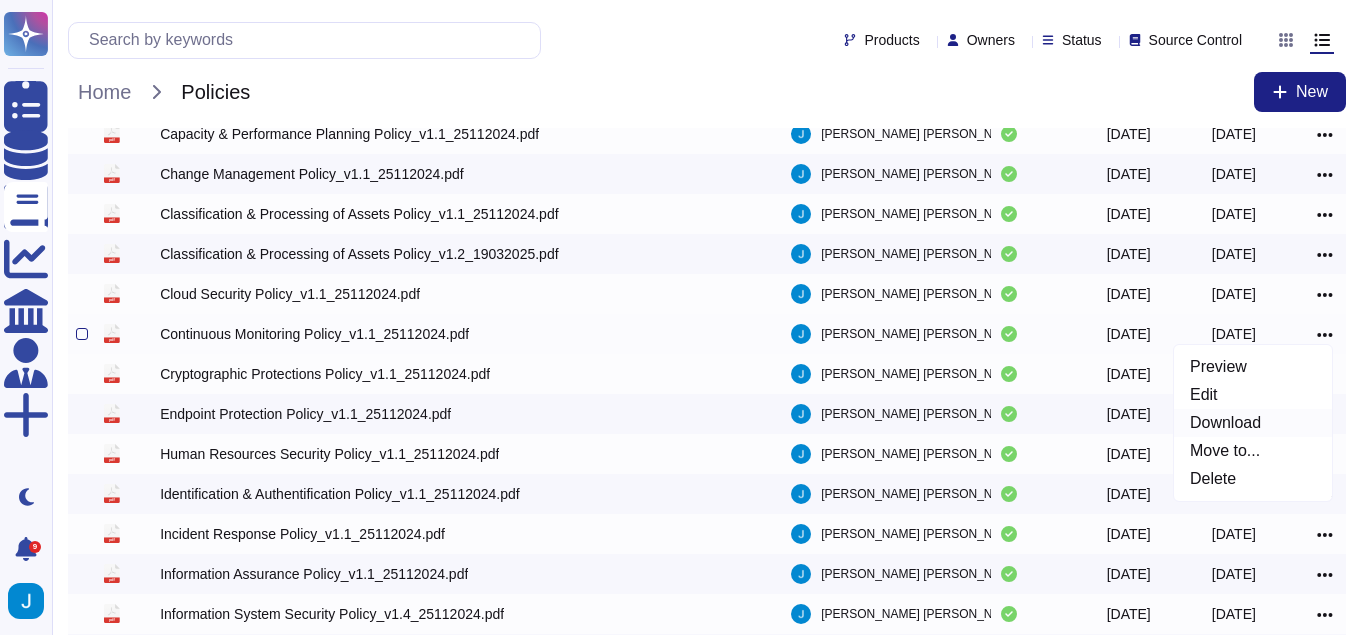 click on "Download" at bounding box center (1253, 423) 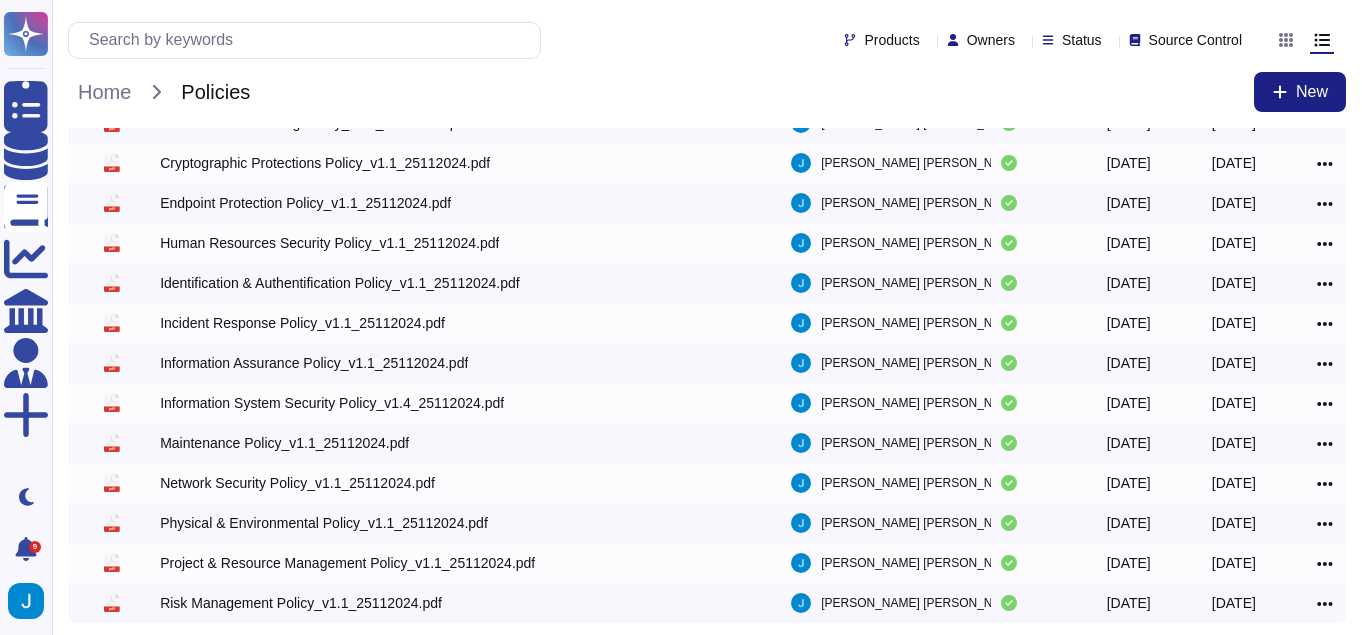 scroll, scrollTop: 383, scrollLeft: 0, axis: vertical 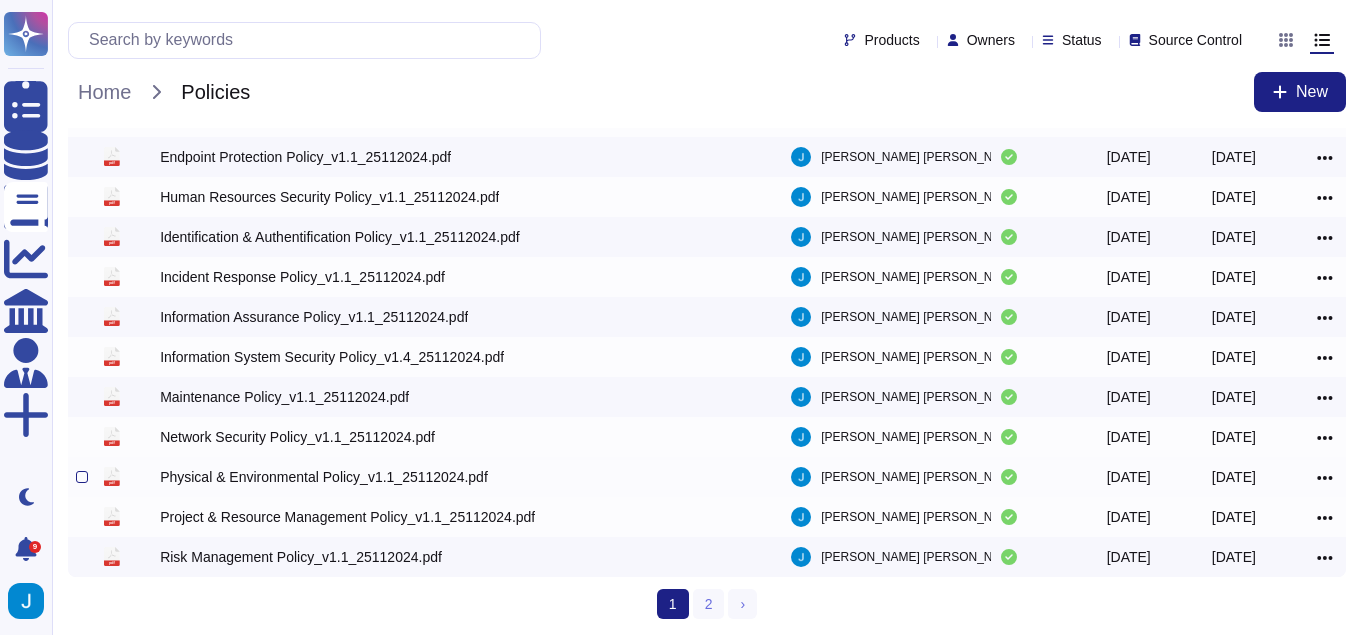 click 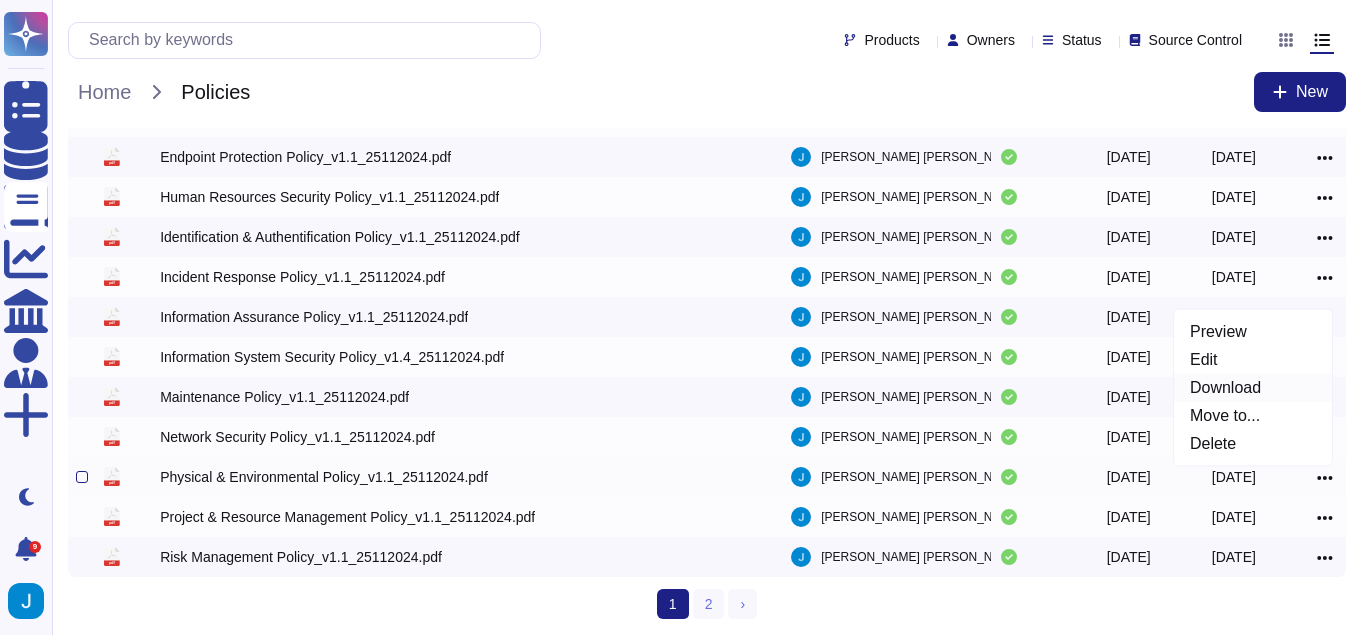 click on "Download" at bounding box center (1253, 388) 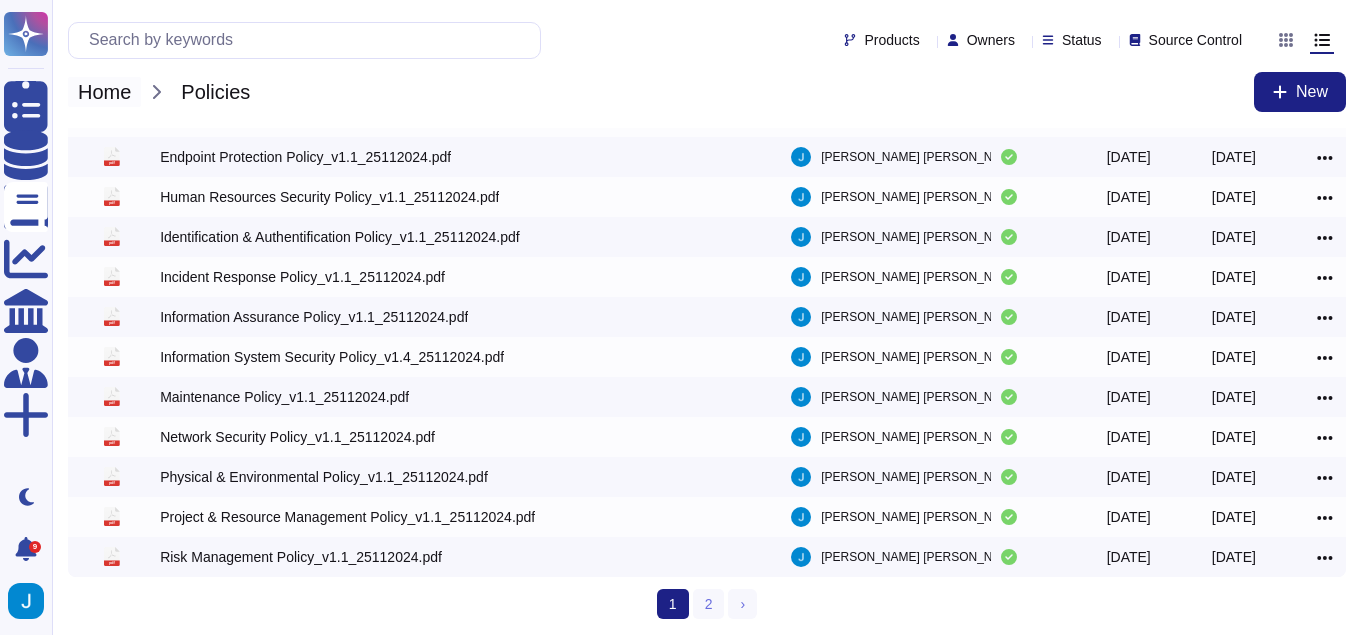click on "Home" at bounding box center [104, 92] 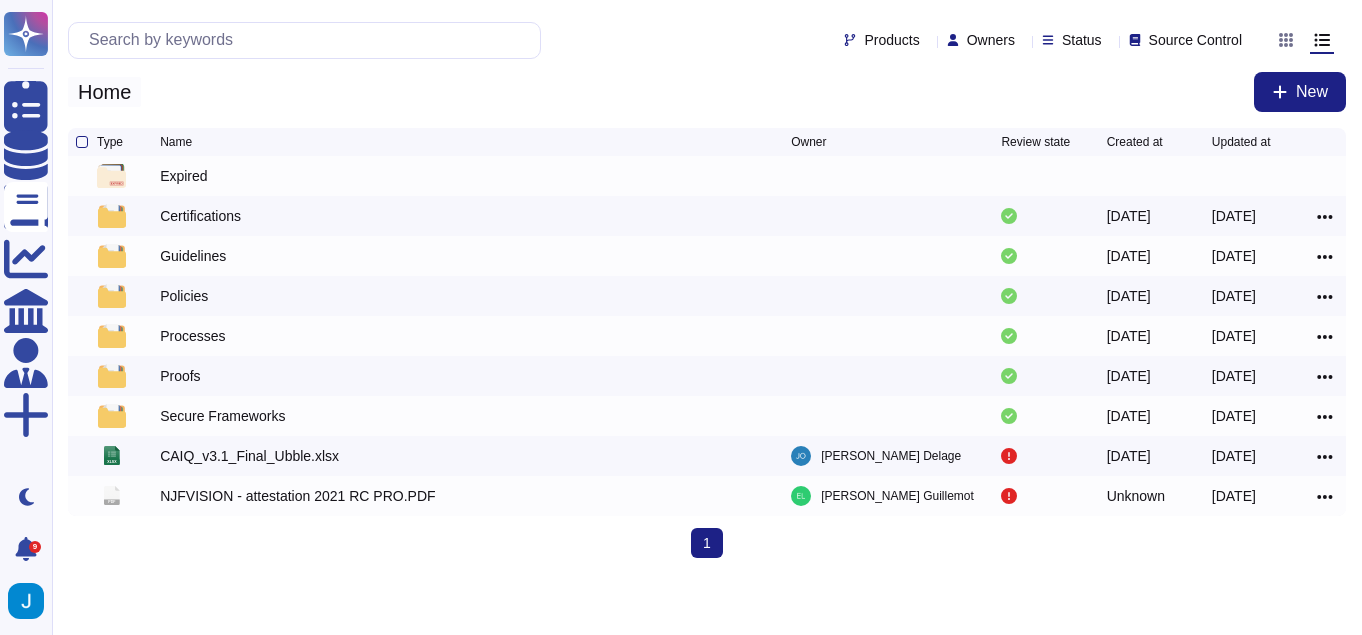scroll, scrollTop: 0, scrollLeft: 0, axis: both 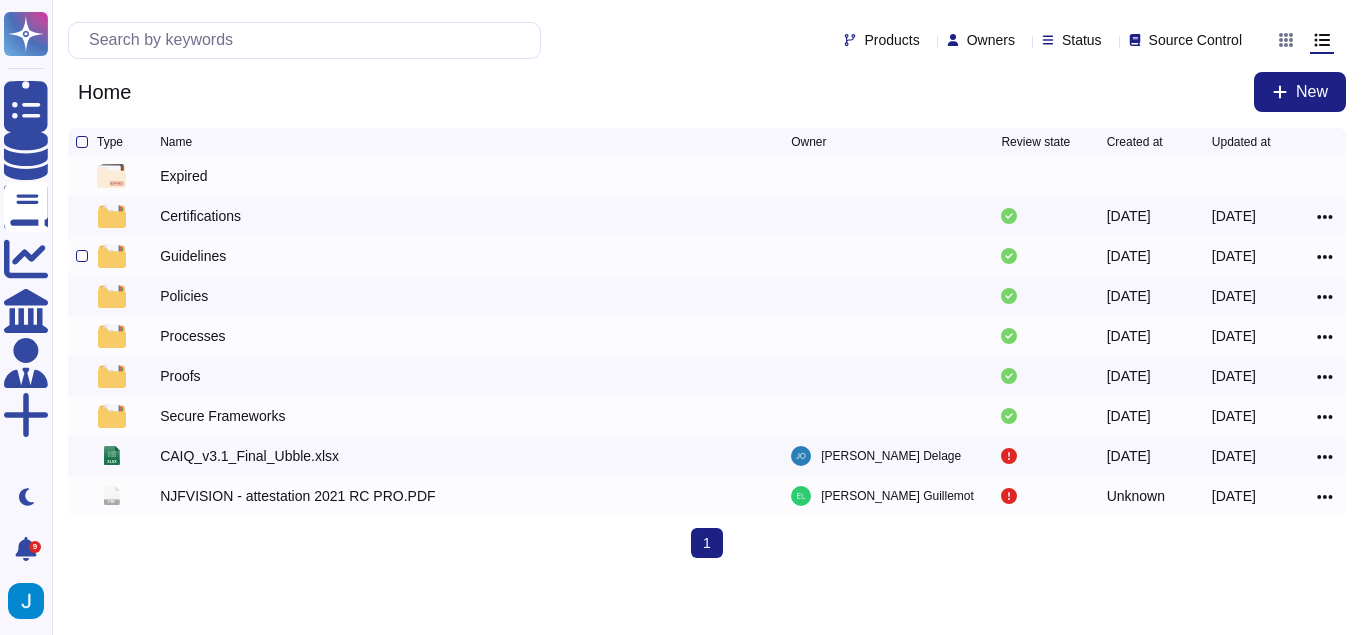 click on "Guidelines" at bounding box center (193, 256) 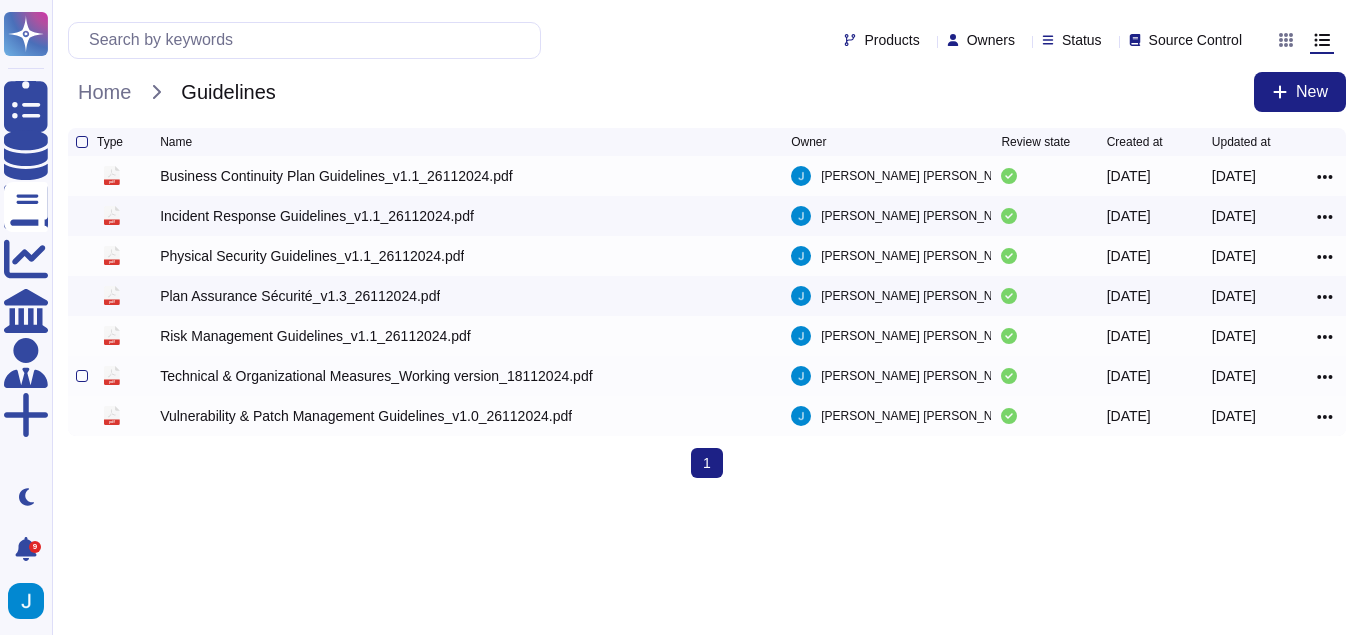 click 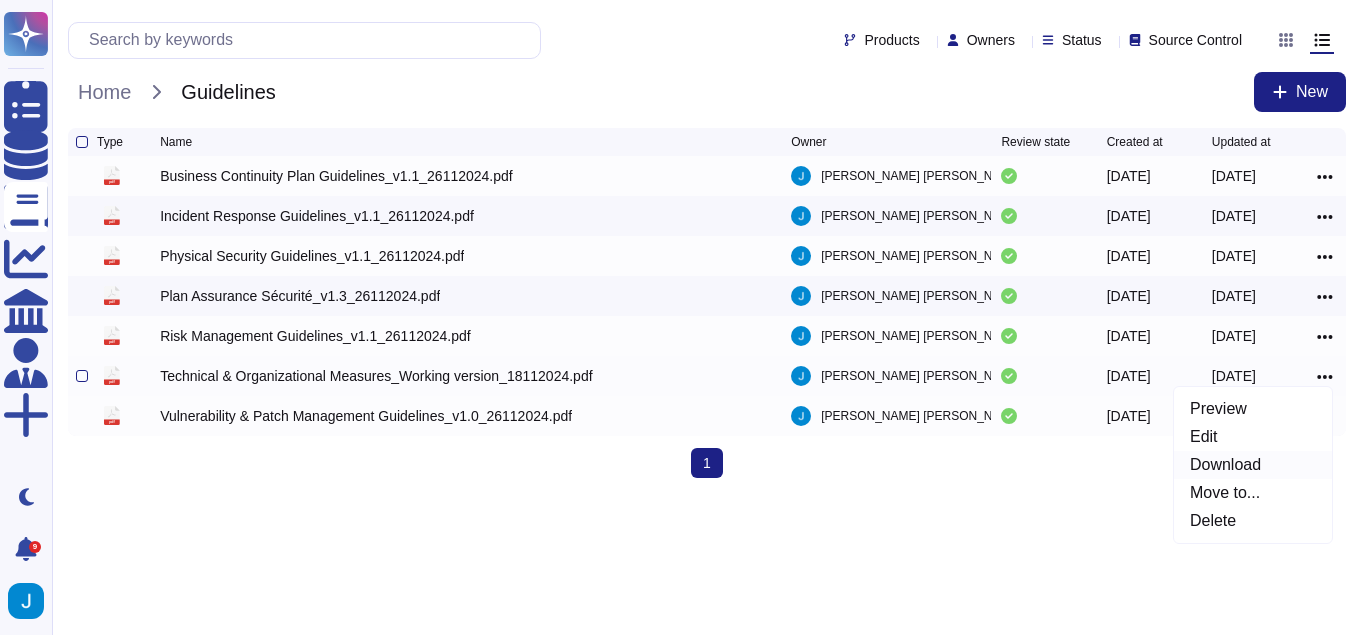 click on "Download" at bounding box center (1253, 465) 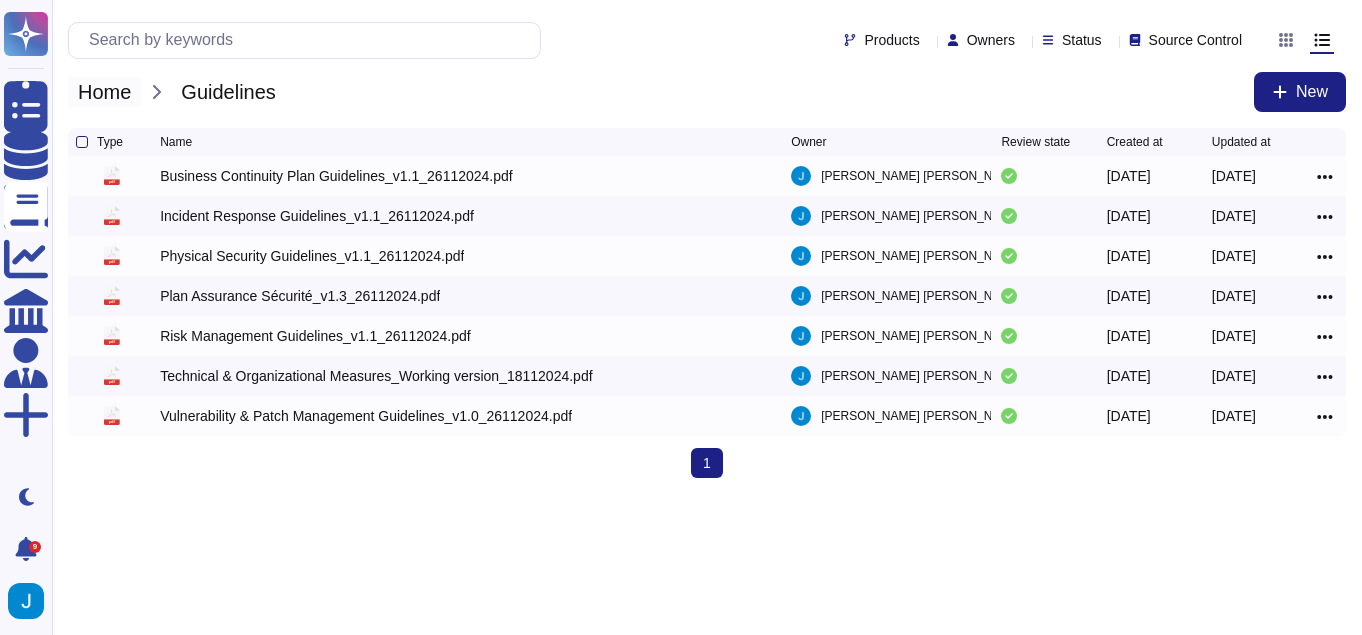 click on "Home" at bounding box center (104, 92) 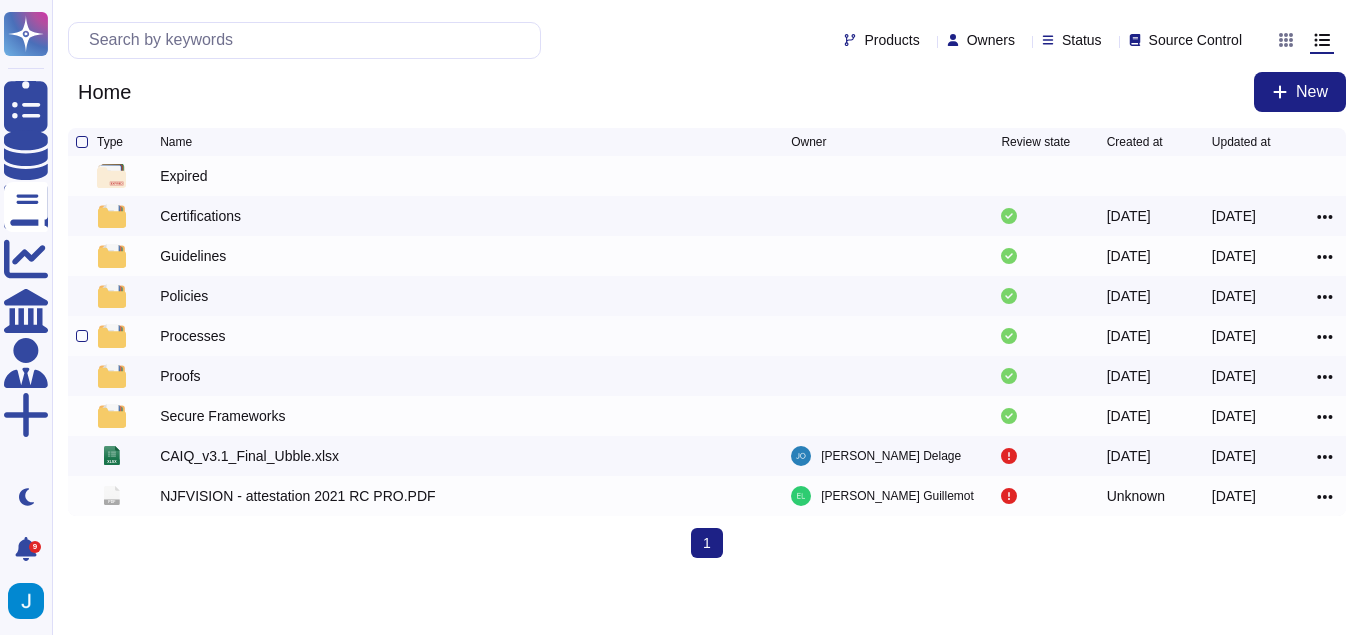 click on "Processes" at bounding box center (192, 336) 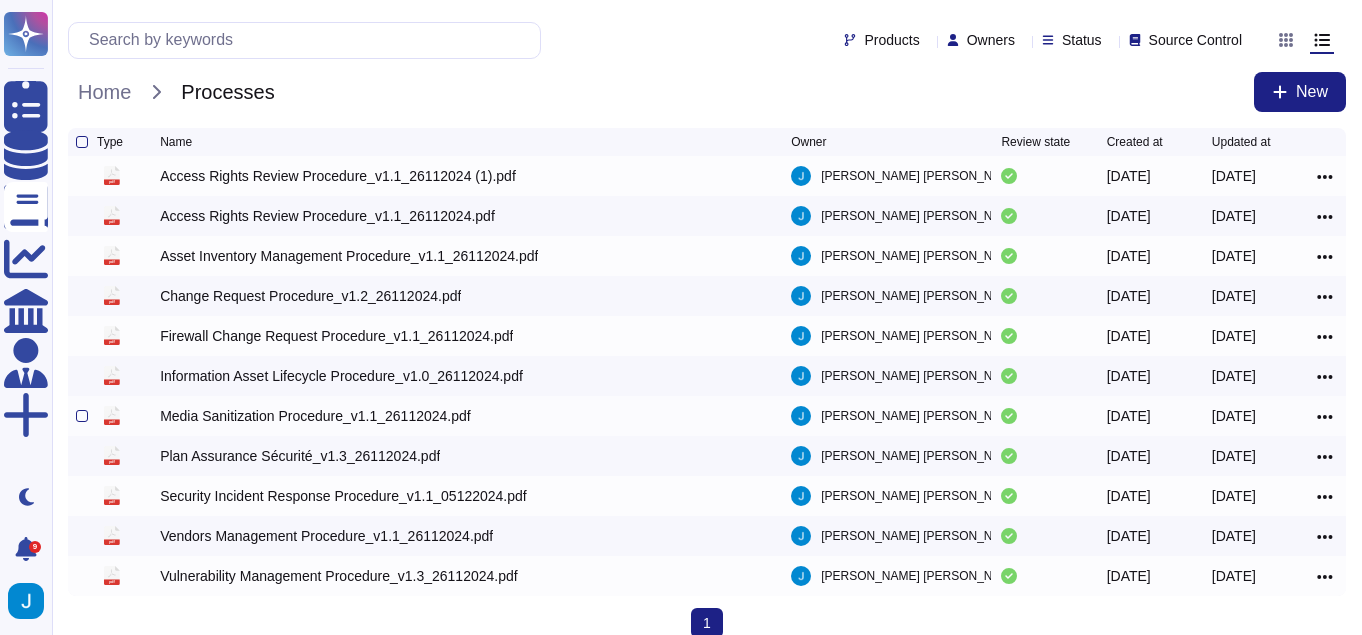 click 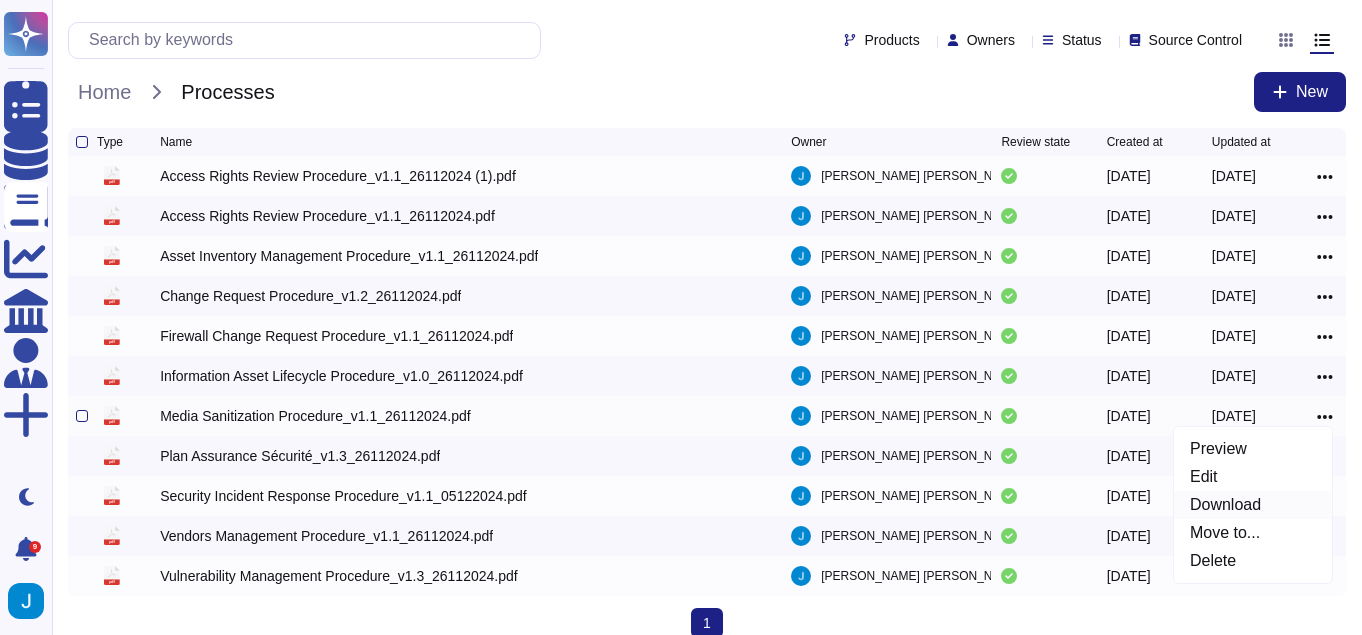 click on "Download" at bounding box center (1253, 505) 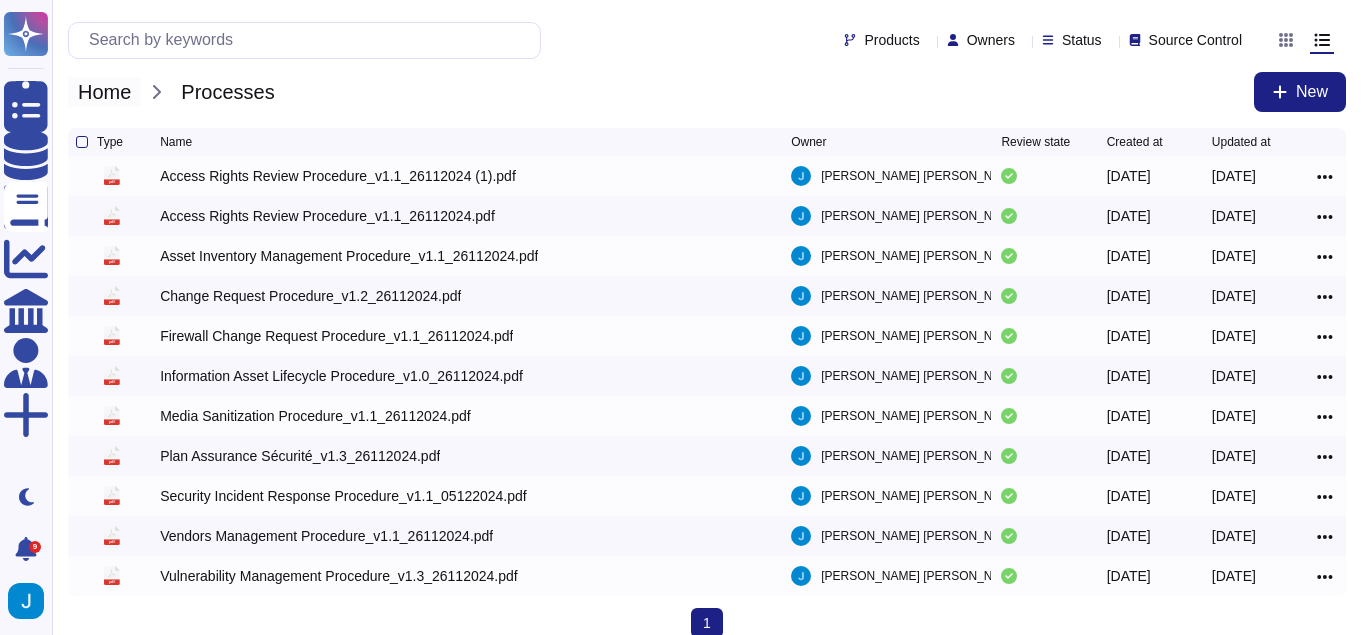 click on "Home" at bounding box center [104, 92] 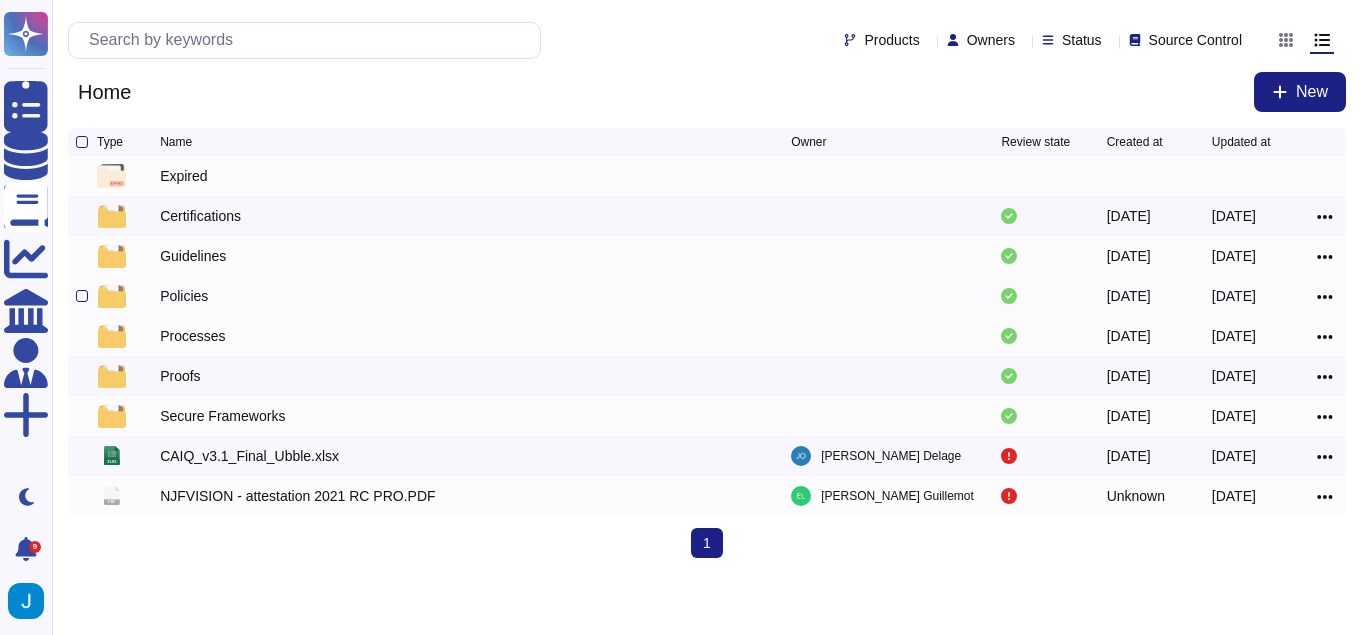click on "Policies" at bounding box center (184, 296) 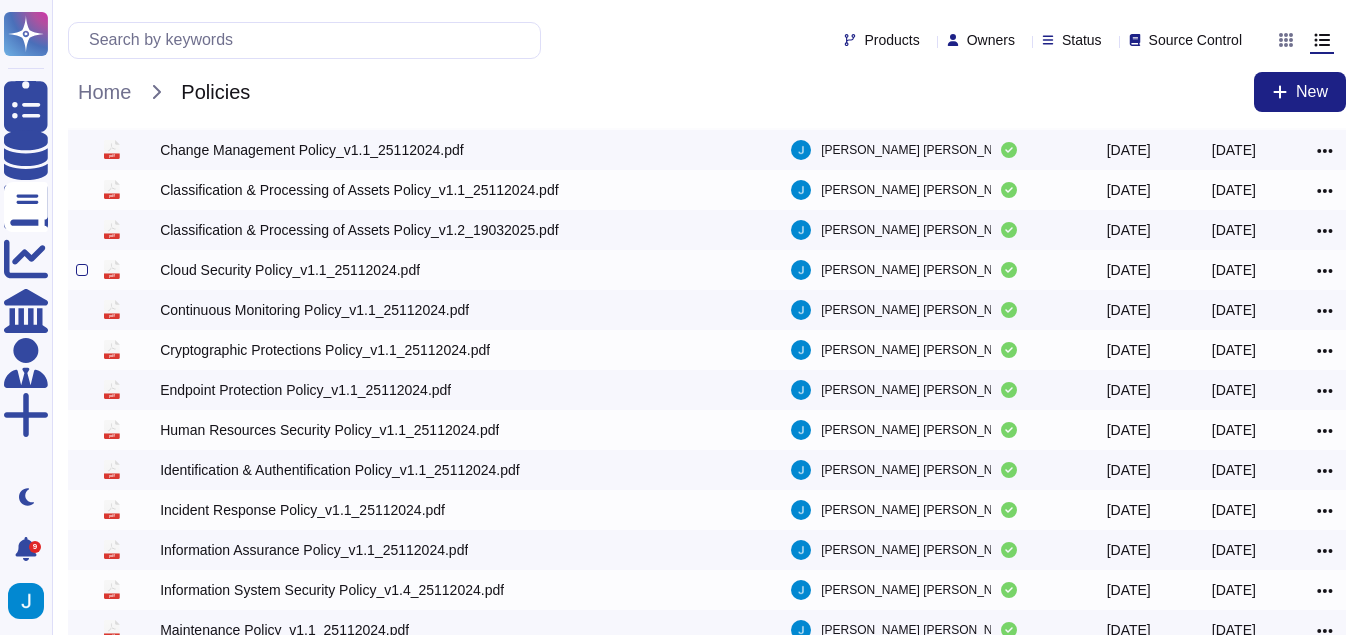 scroll, scrollTop: 383, scrollLeft: 0, axis: vertical 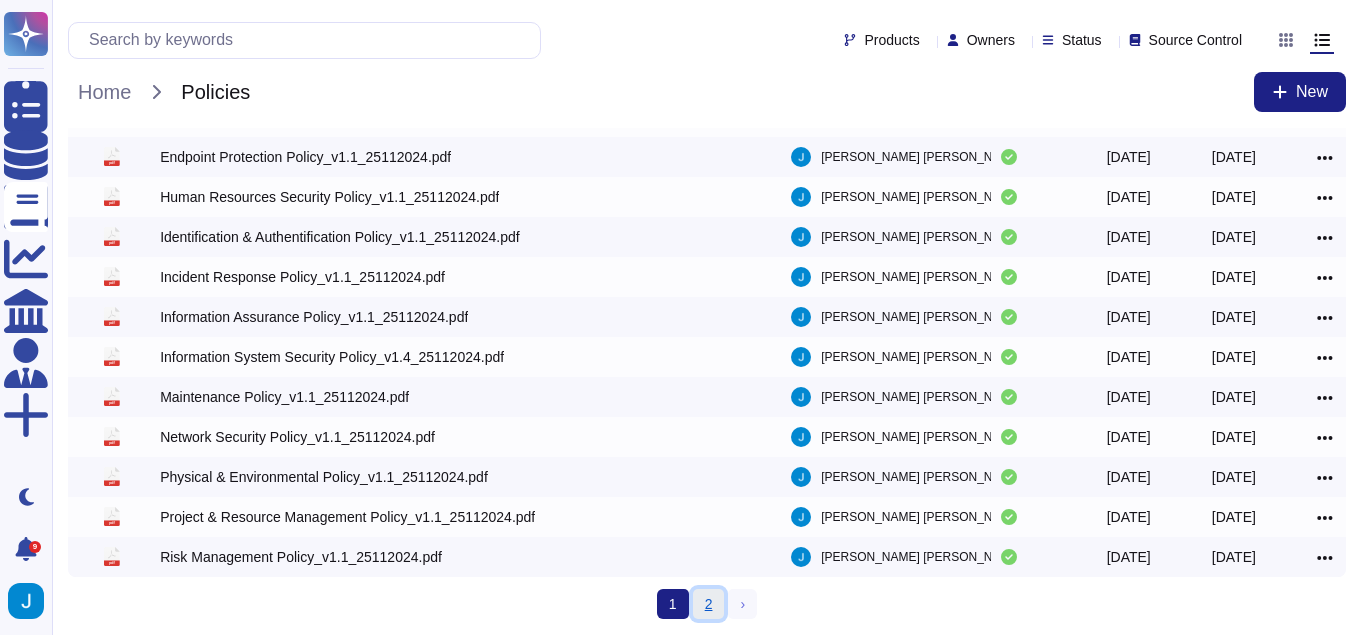 click on "2" at bounding box center (709, 604) 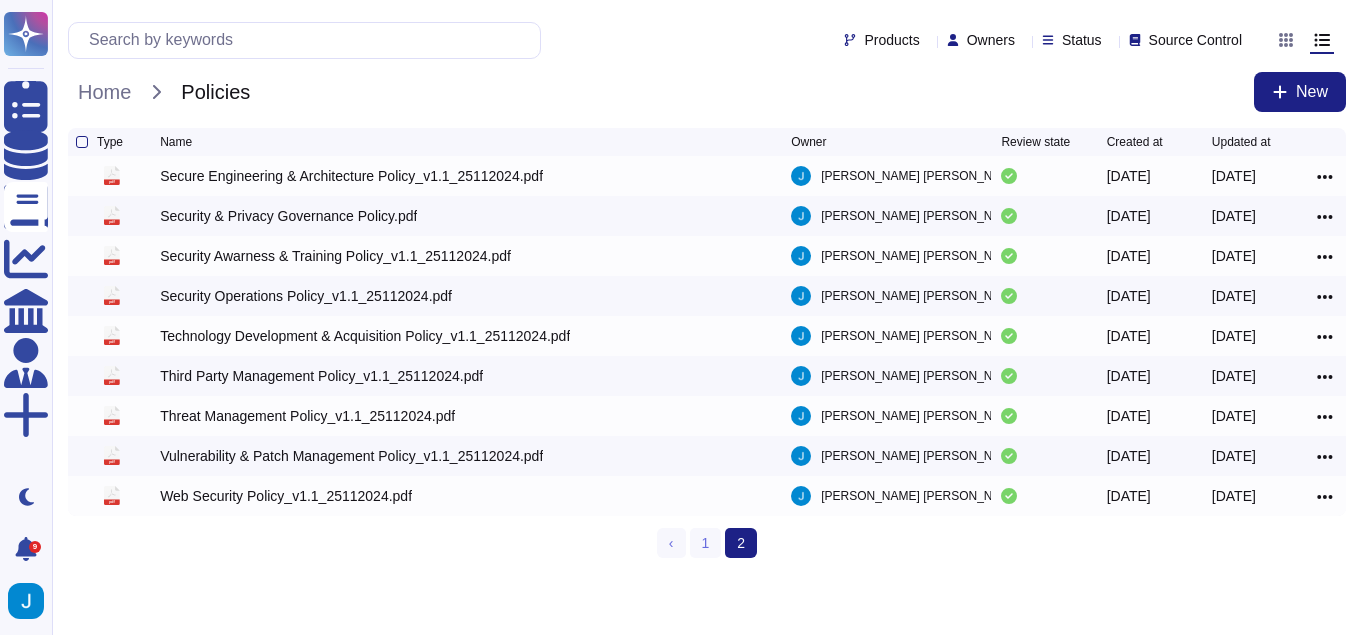 scroll, scrollTop: 0, scrollLeft: 0, axis: both 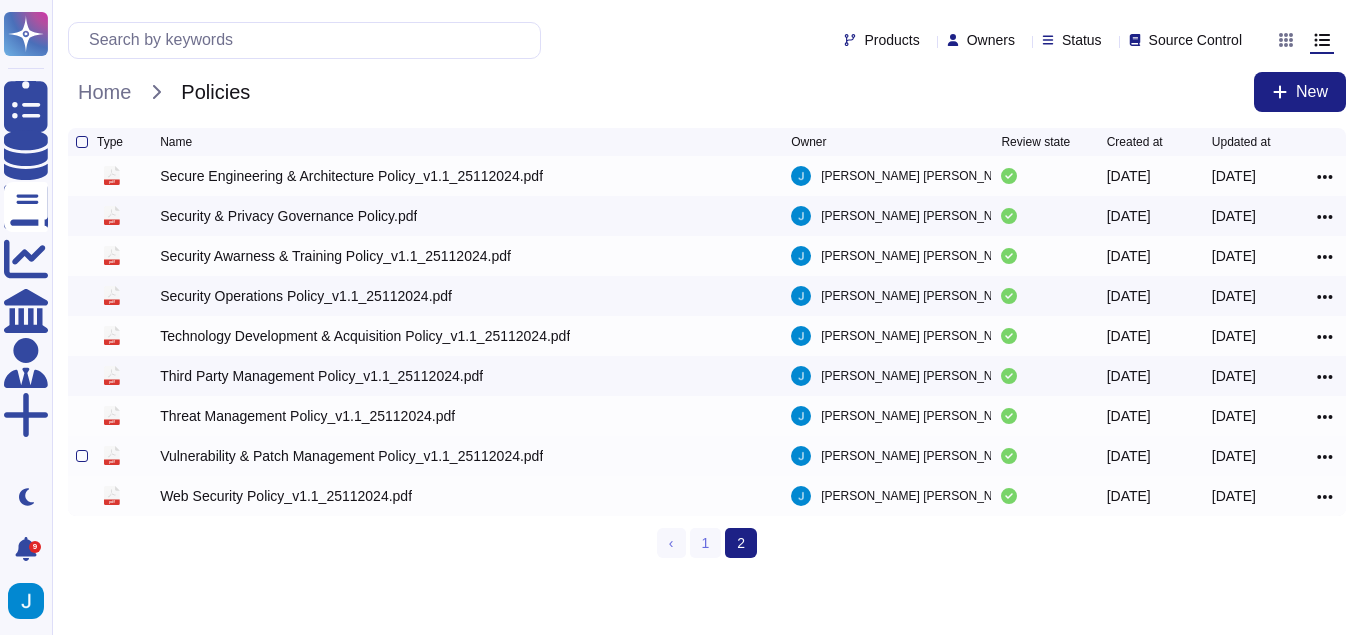 click 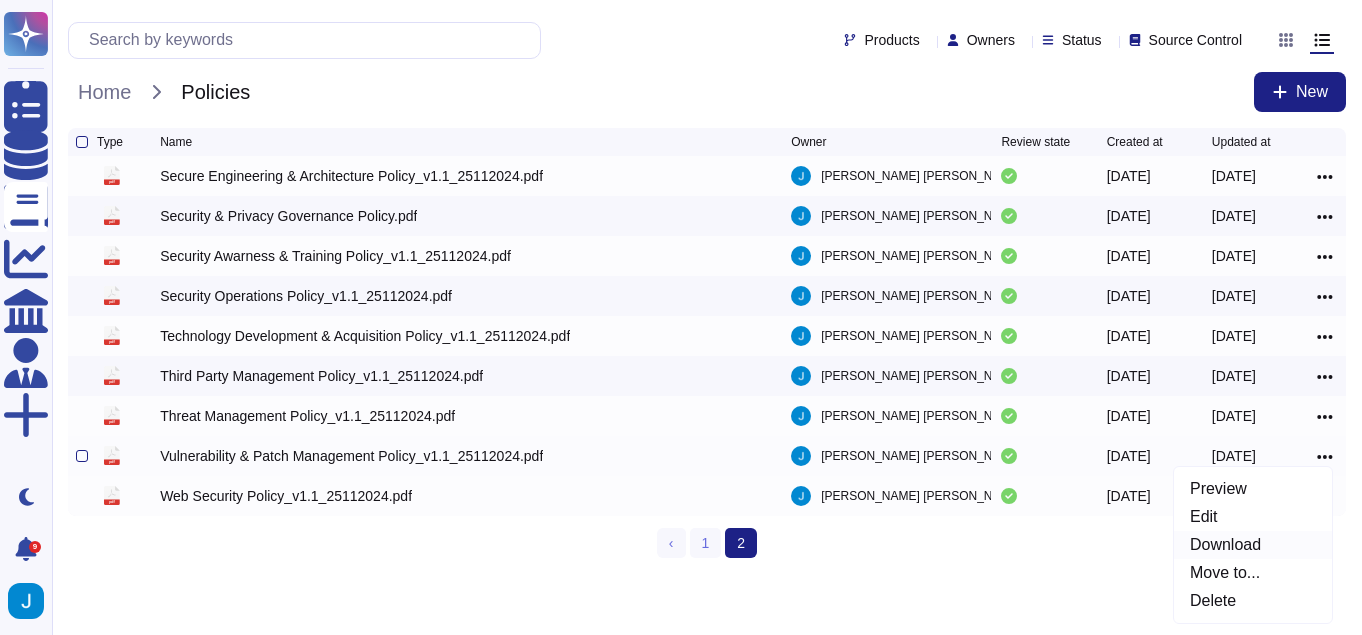 click on "Download" at bounding box center [1253, 545] 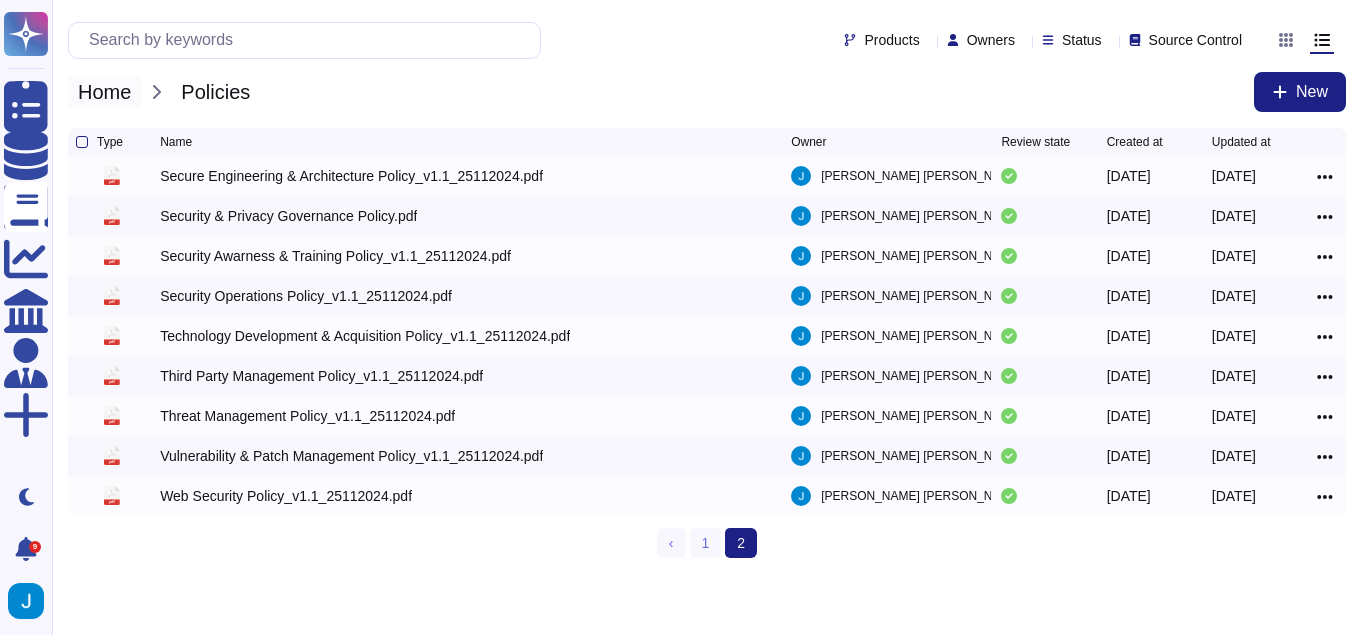 click on "Home" at bounding box center [104, 92] 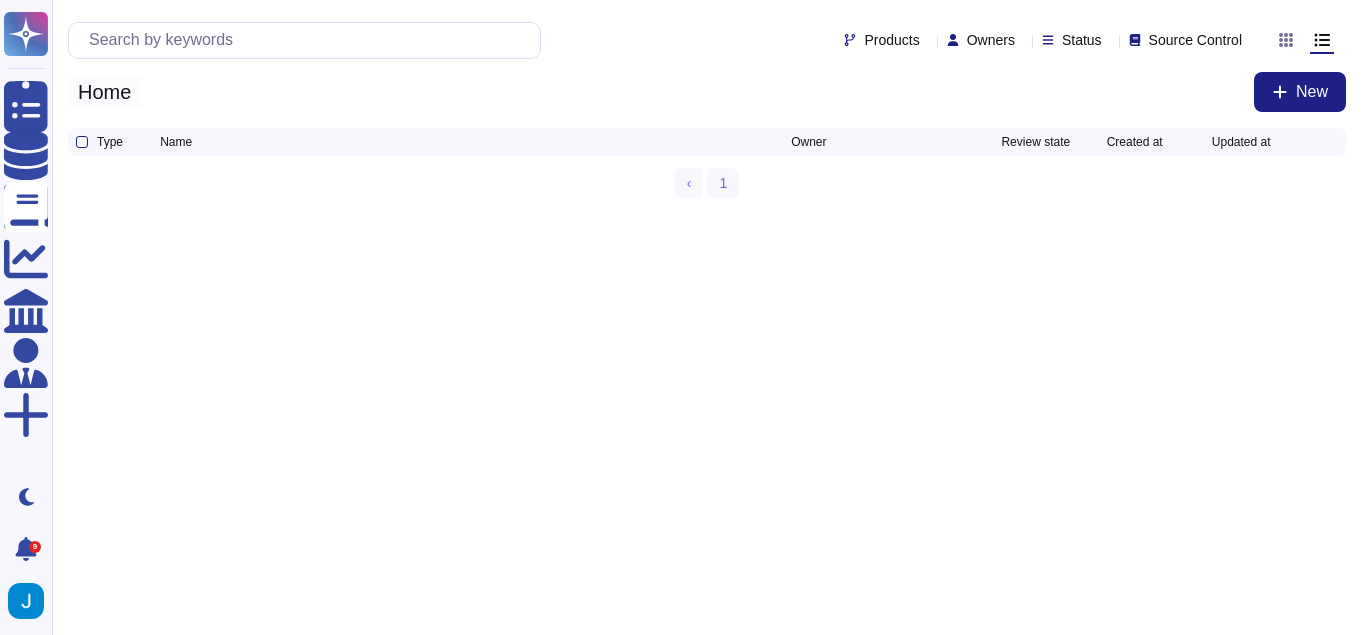 click on "Home" at bounding box center [104, 92] 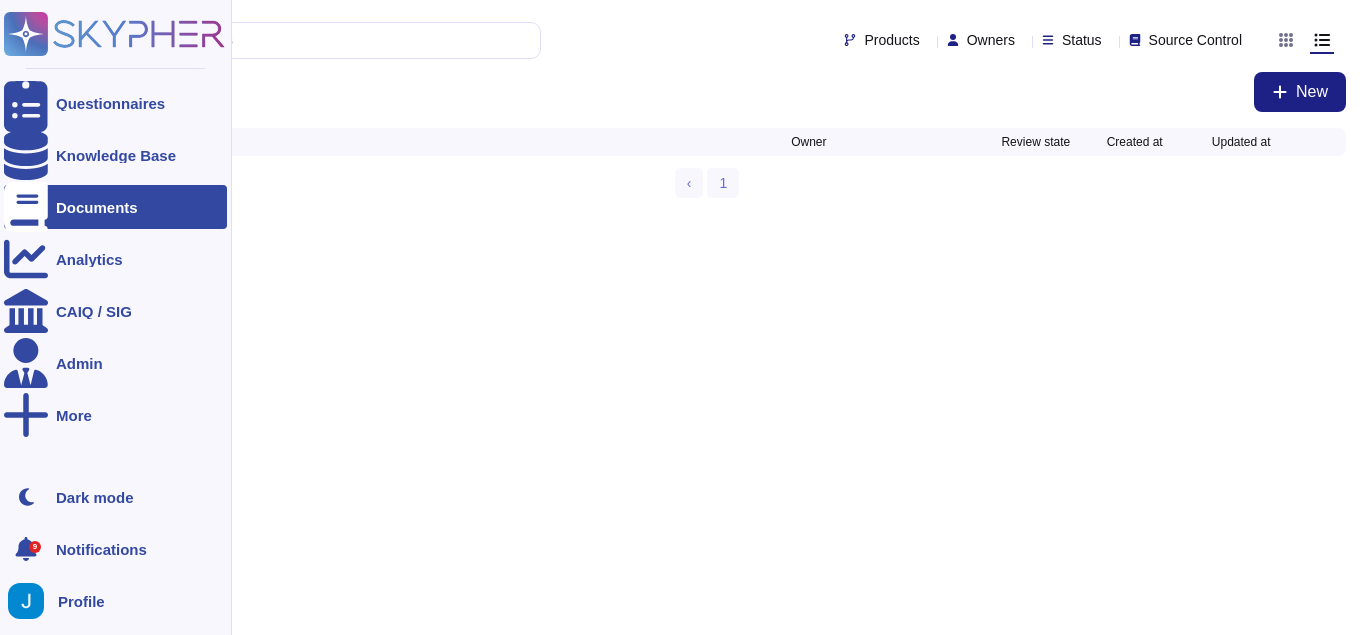 click on "Documents" at bounding box center [97, 207] 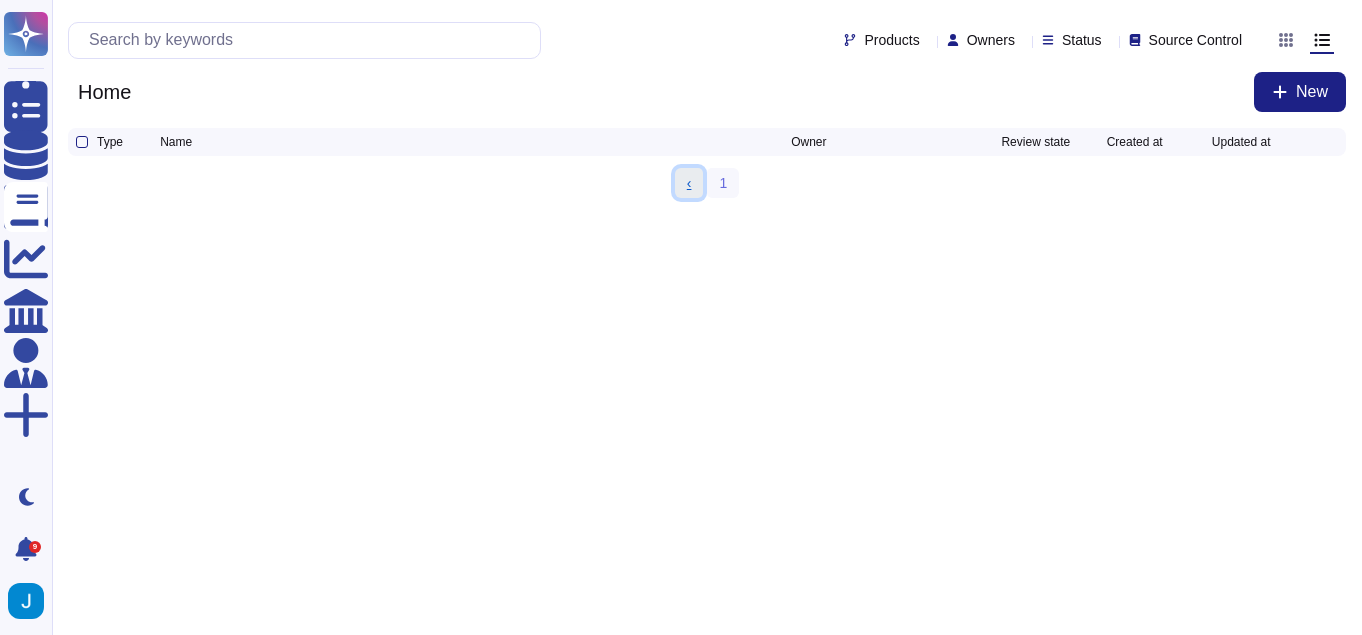 click on "‹" at bounding box center [689, 183] 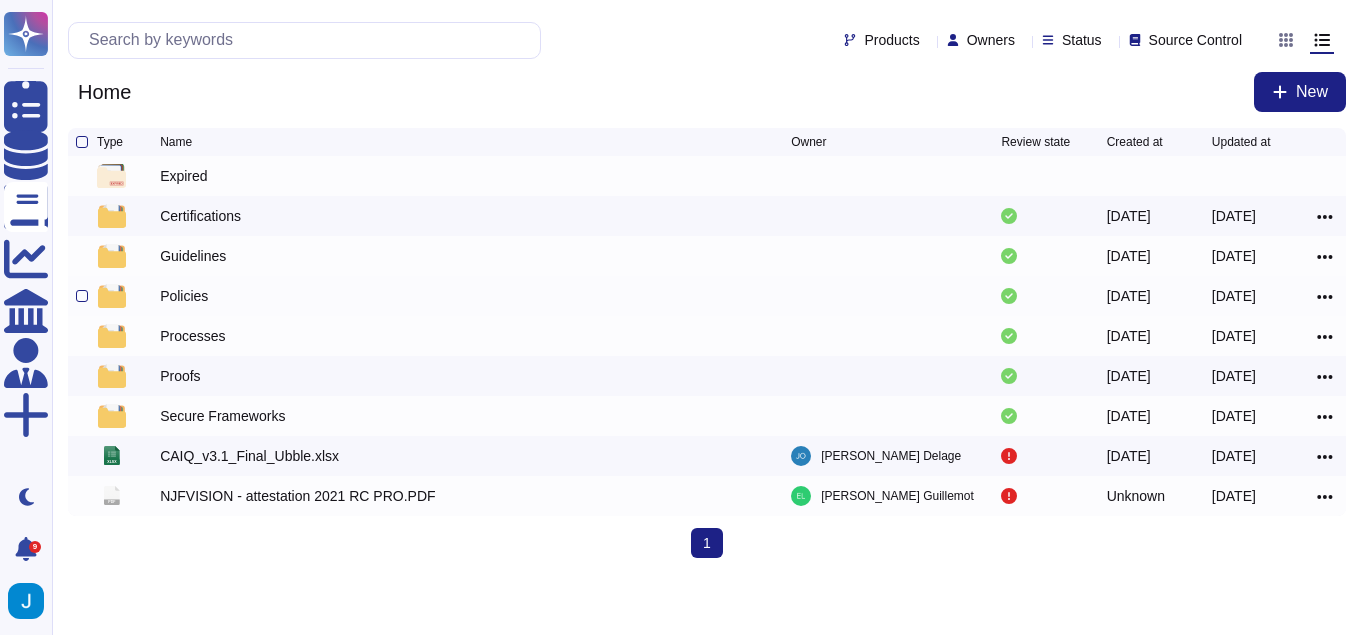 click on "Policies" at bounding box center [184, 296] 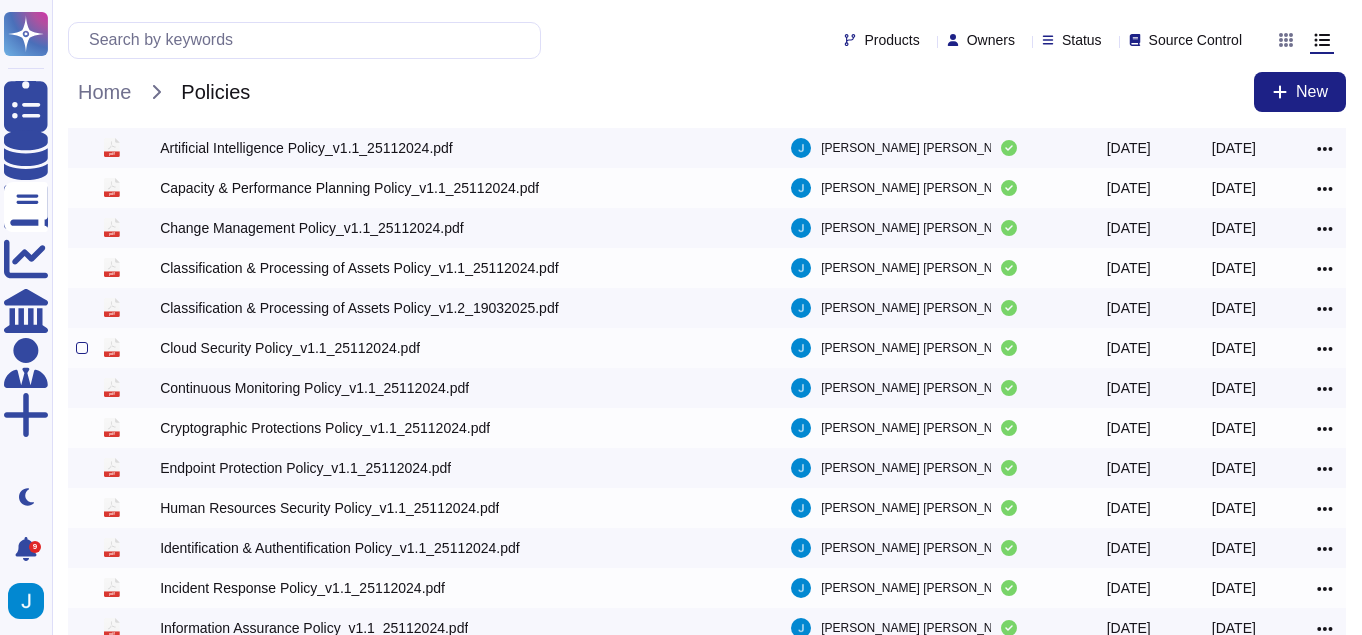 scroll, scrollTop: 84, scrollLeft: 0, axis: vertical 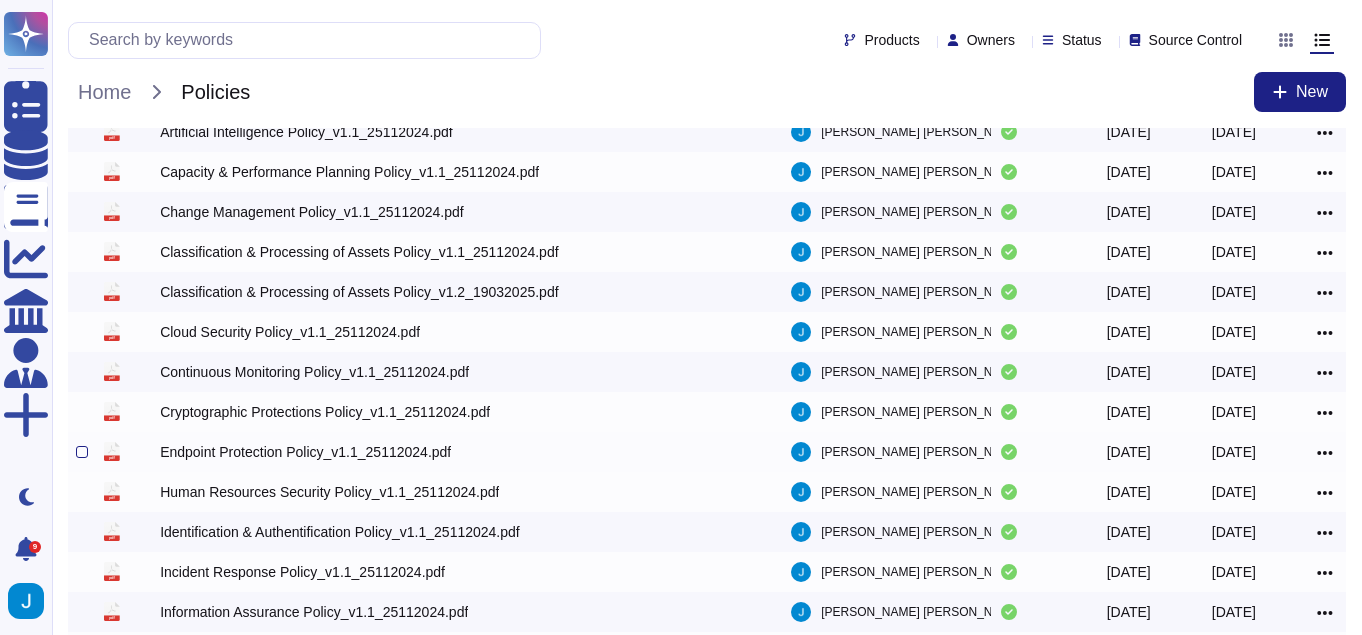 click on "Endpoint Protection Policy_v1.1_25112024.pdf" at bounding box center [305, 452] 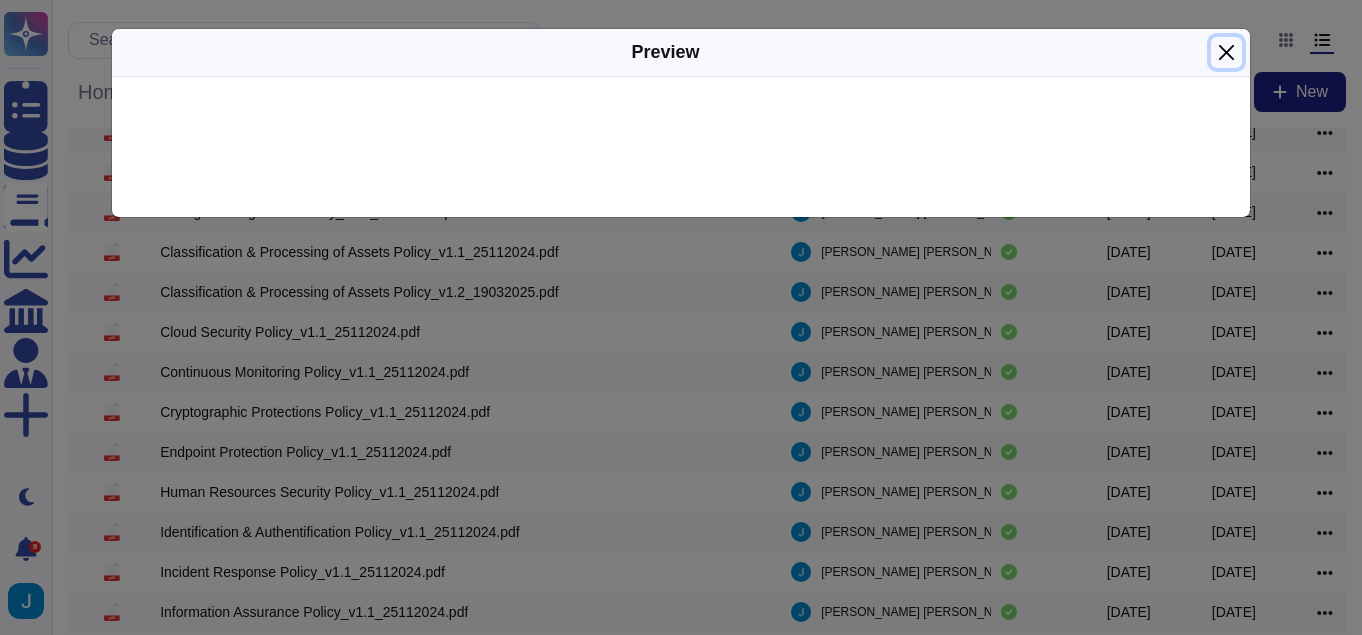click at bounding box center (1226, 52) 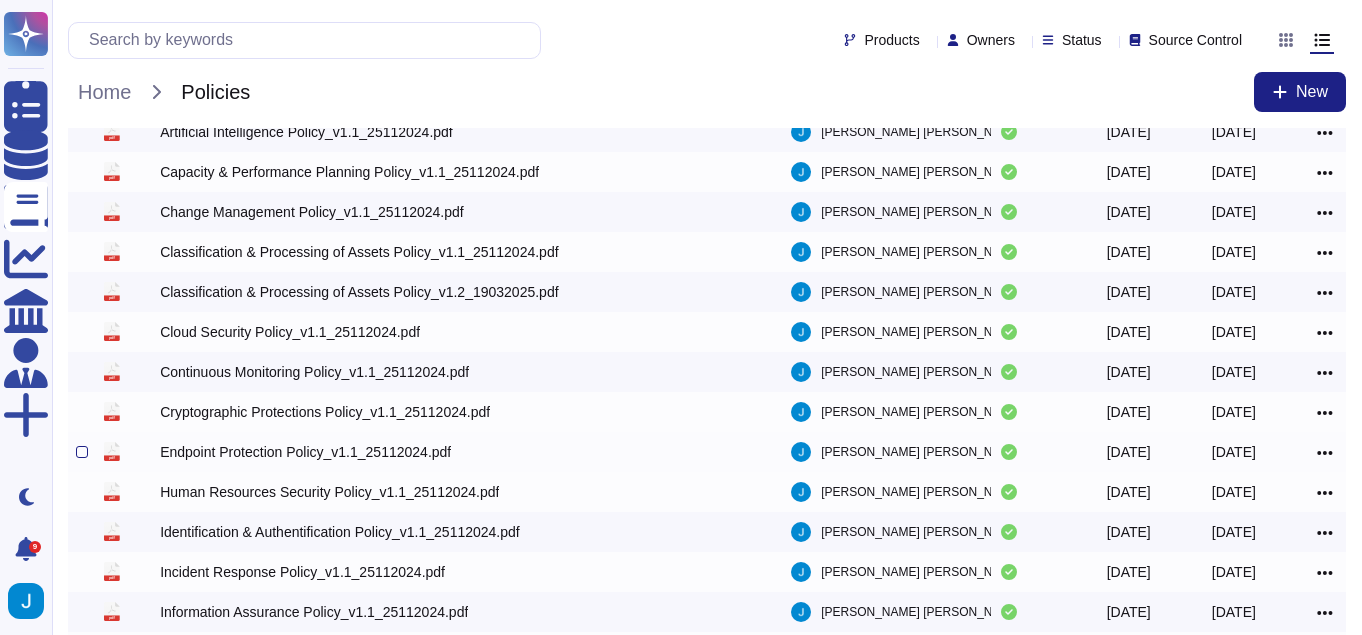 click 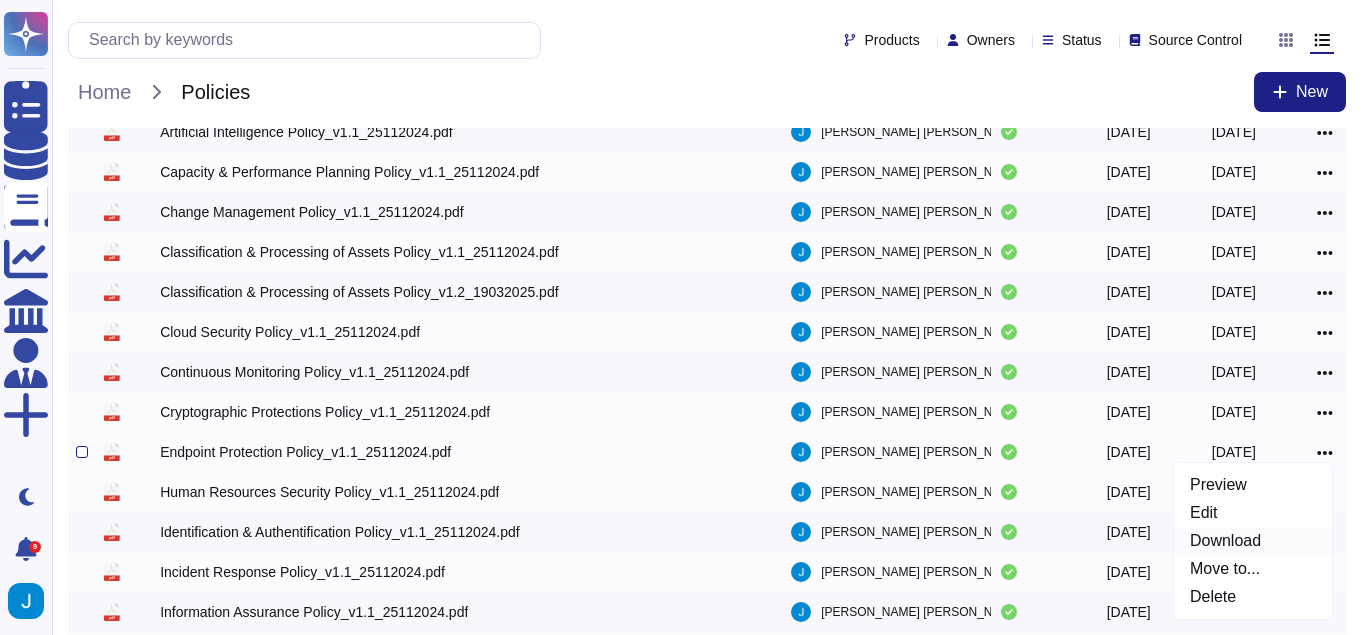 click on "Download" at bounding box center [1253, 541] 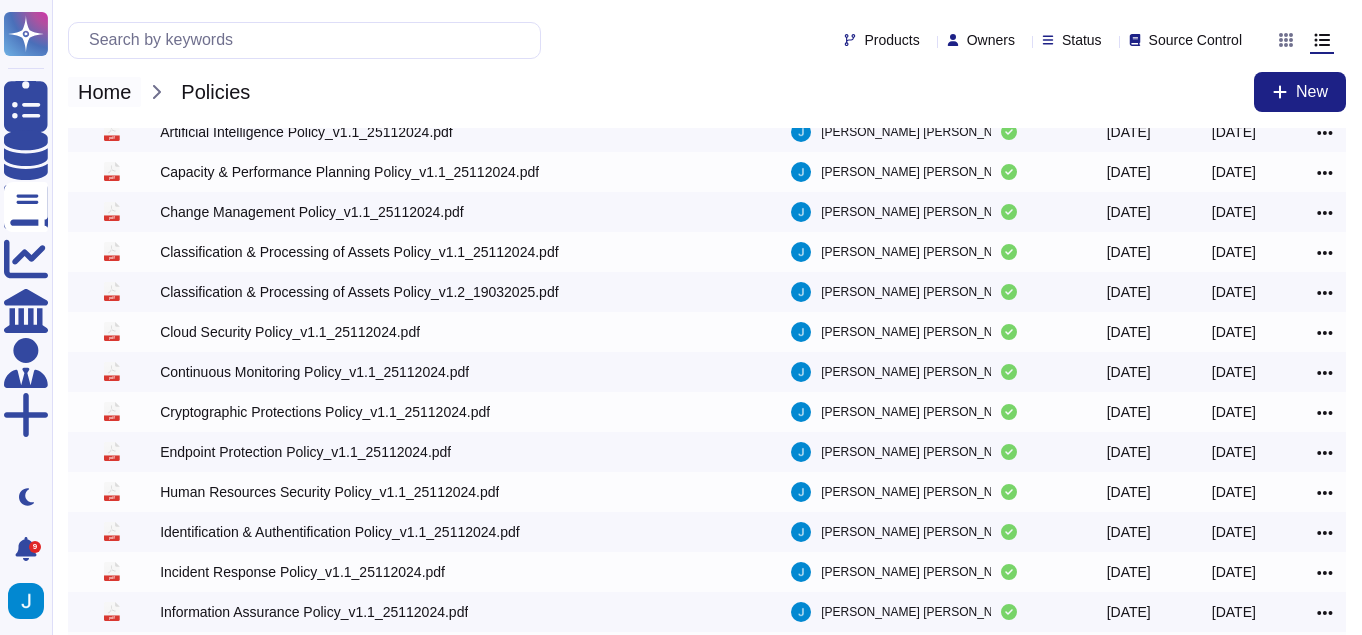click on "Home" at bounding box center (104, 92) 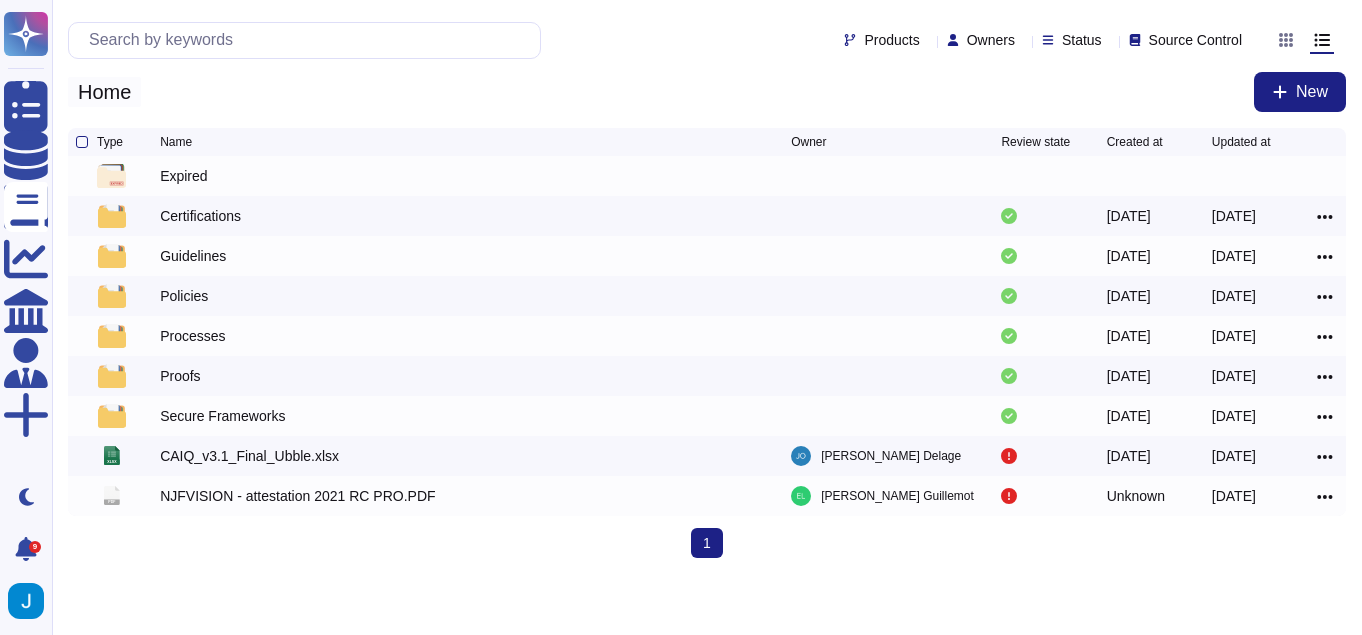 scroll, scrollTop: 0, scrollLeft: 0, axis: both 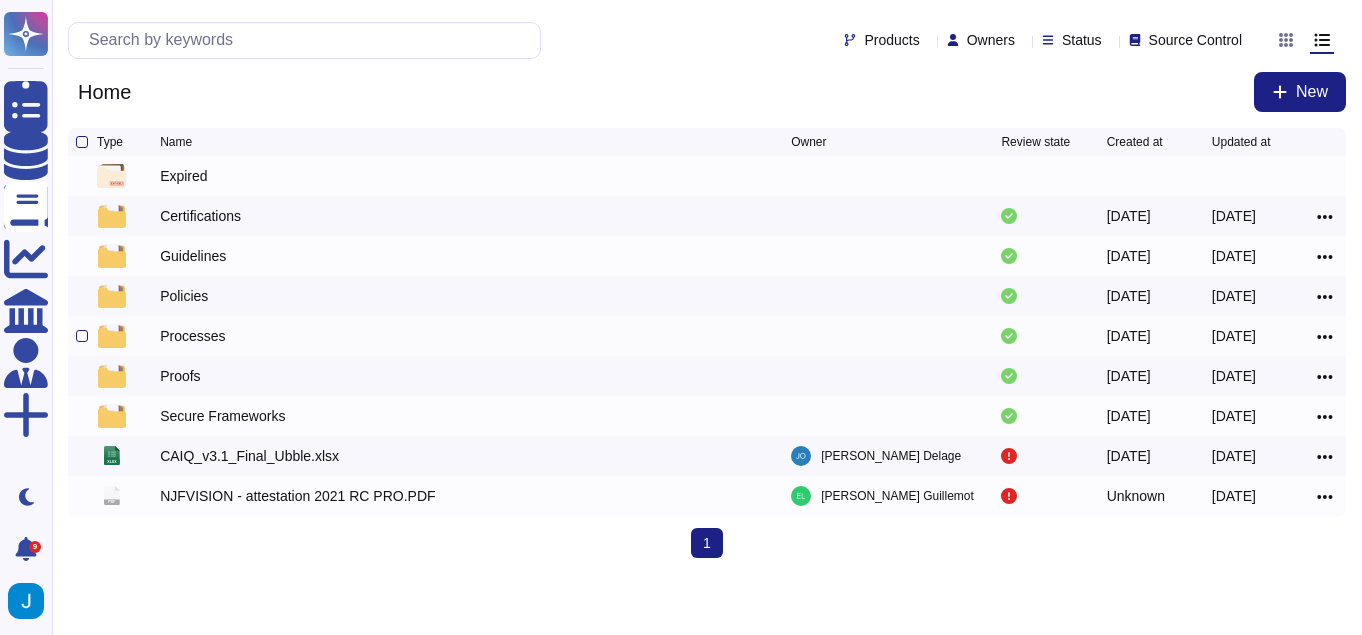 click on "Processes" at bounding box center (192, 336) 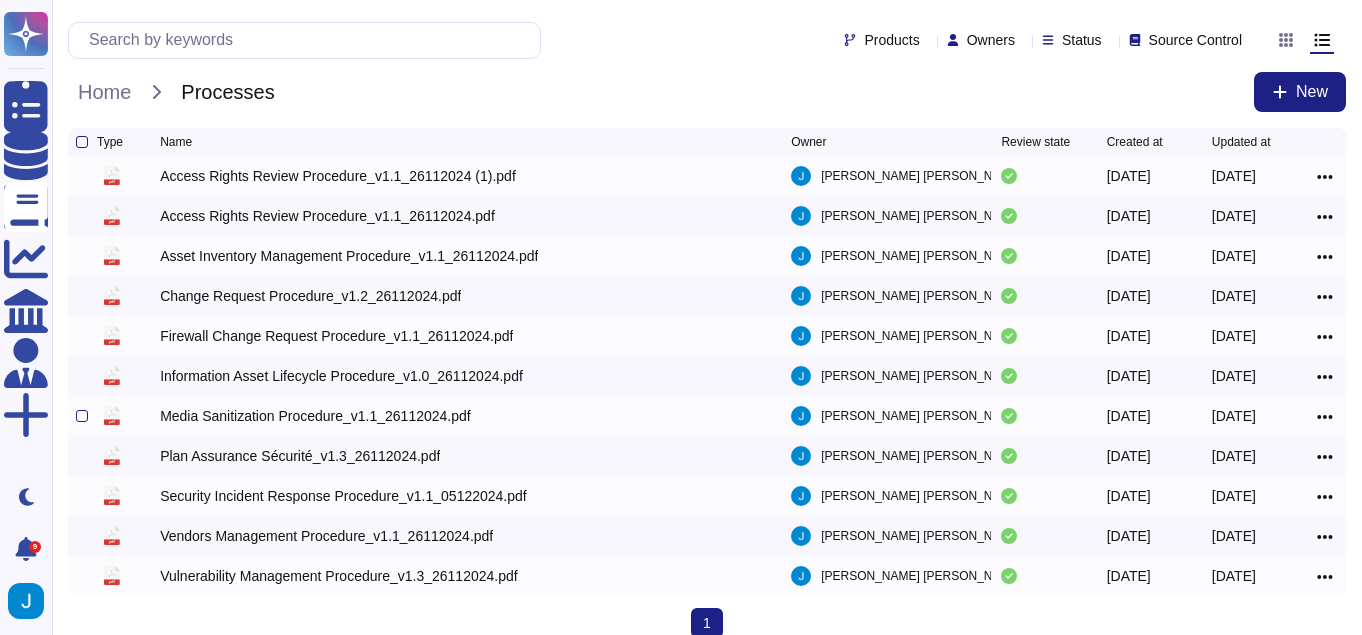 scroll, scrollTop: 23, scrollLeft: 0, axis: vertical 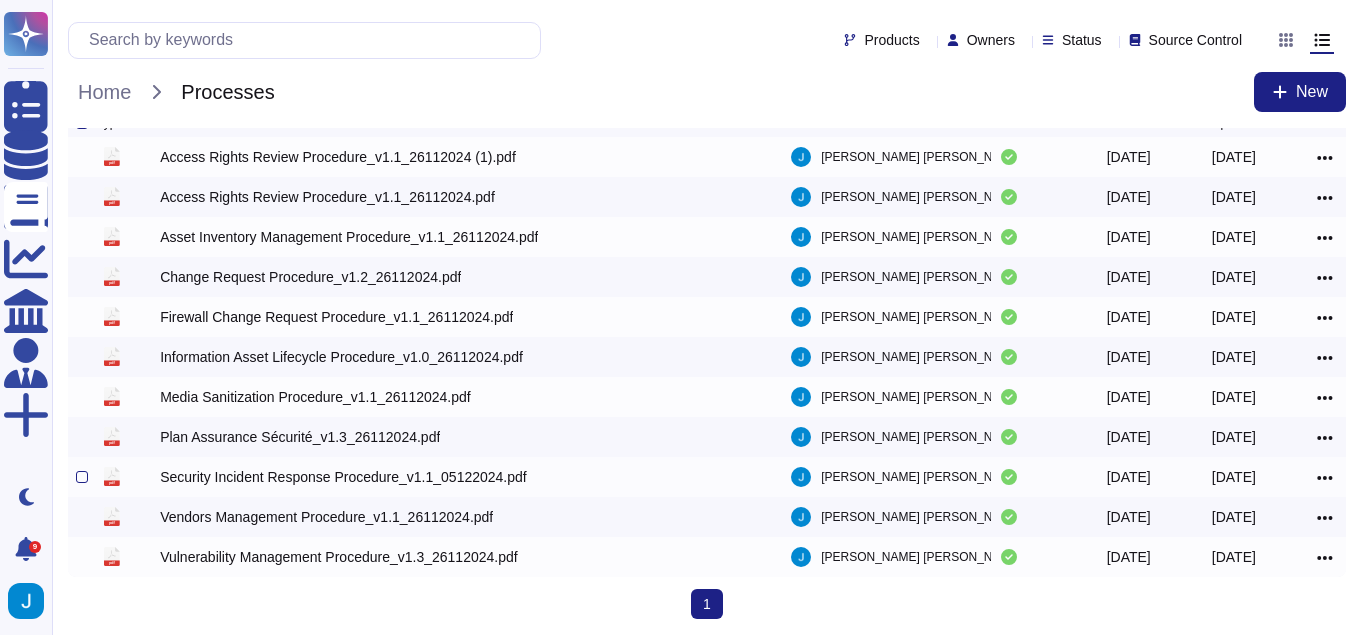 click 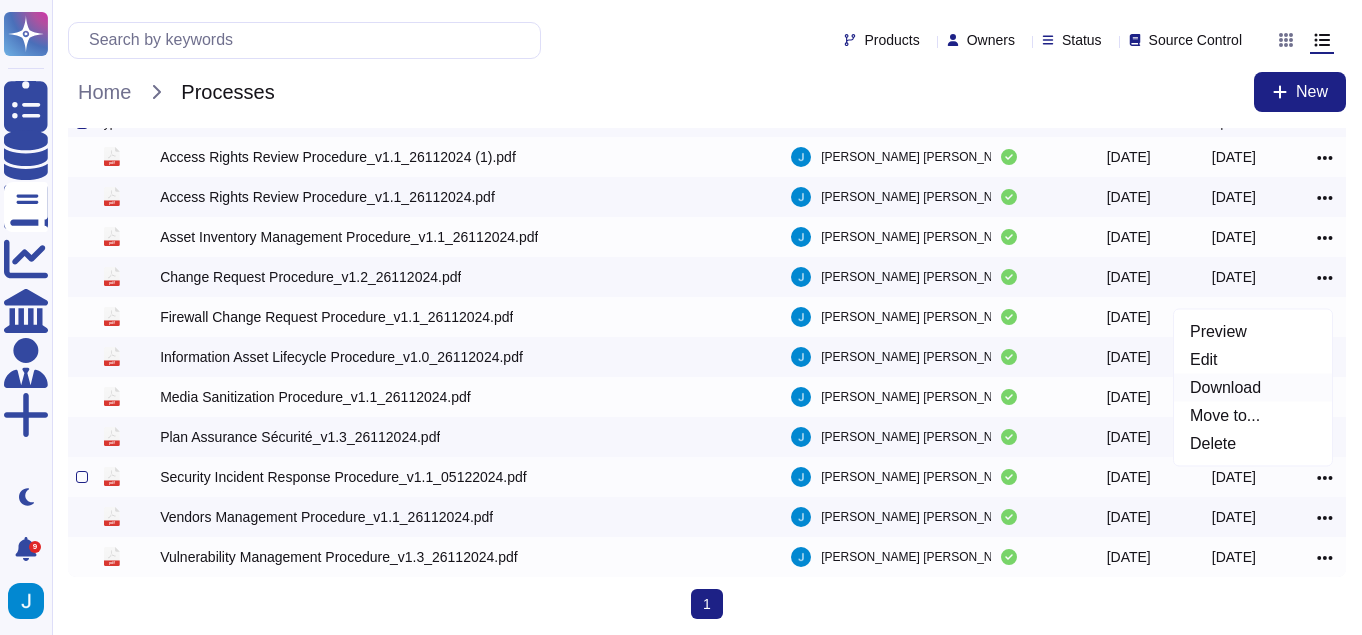 click on "Download" at bounding box center (1253, 388) 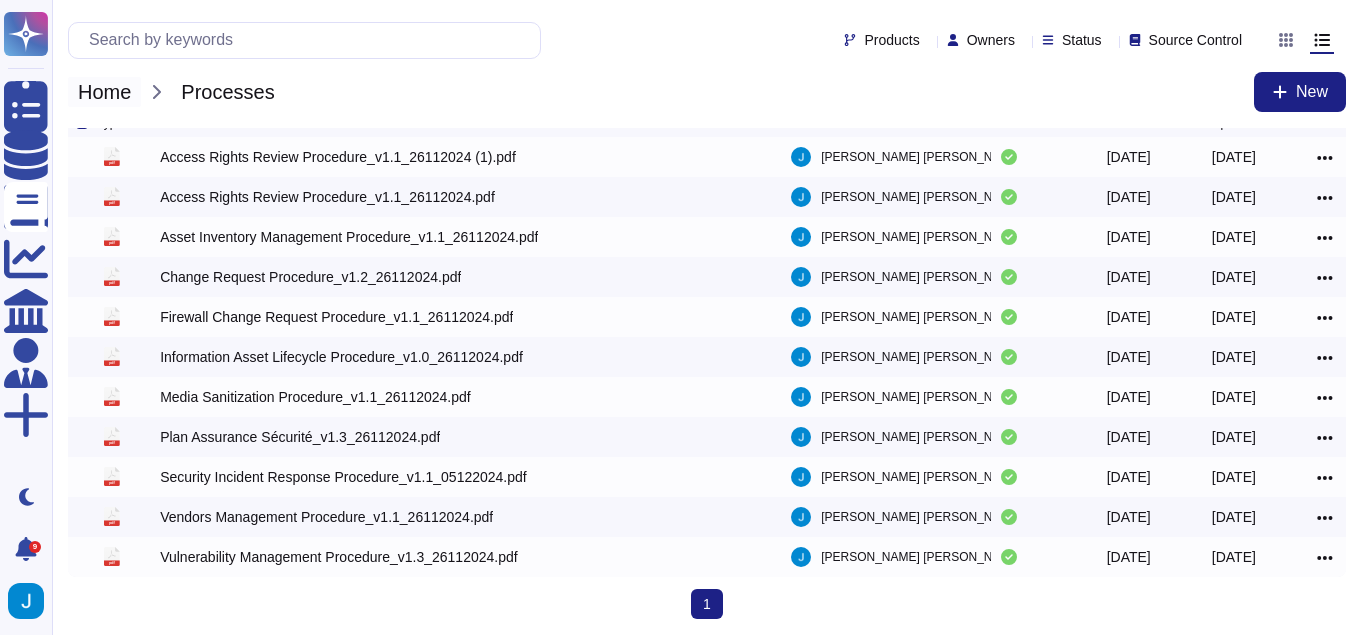 click on "Home" at bounding box center [104, 92] 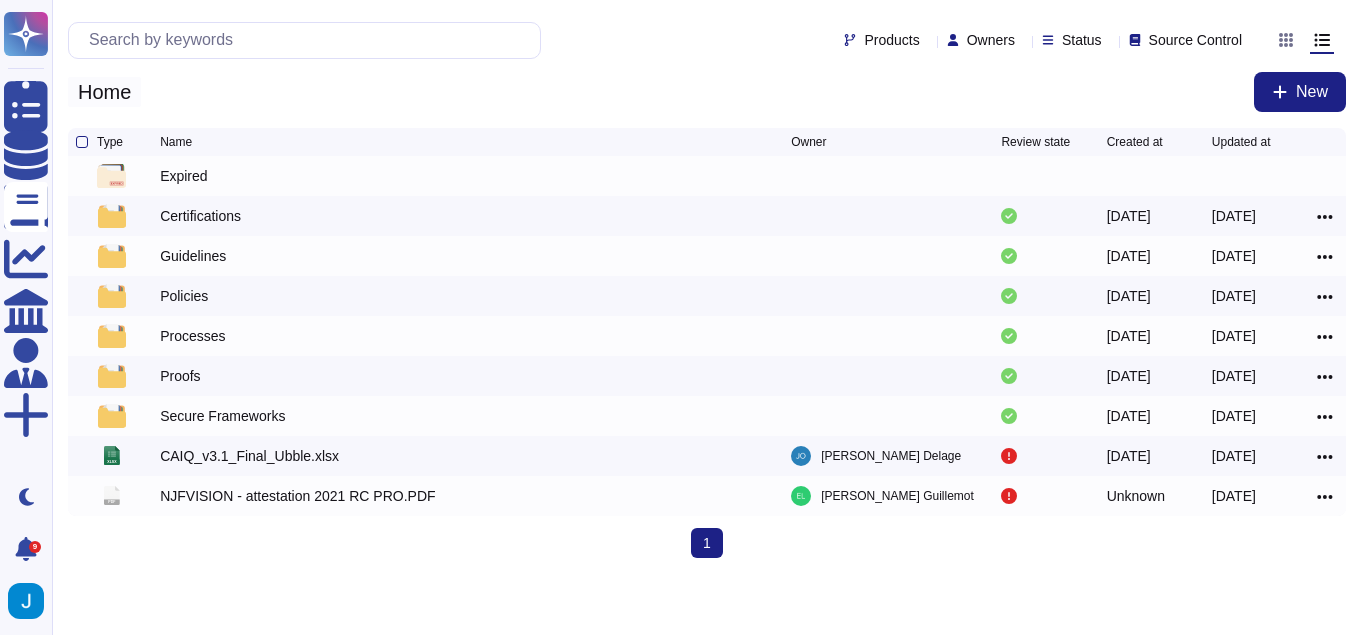 scroll, scrollTop: 0, scrollLeft: 0, axis: both 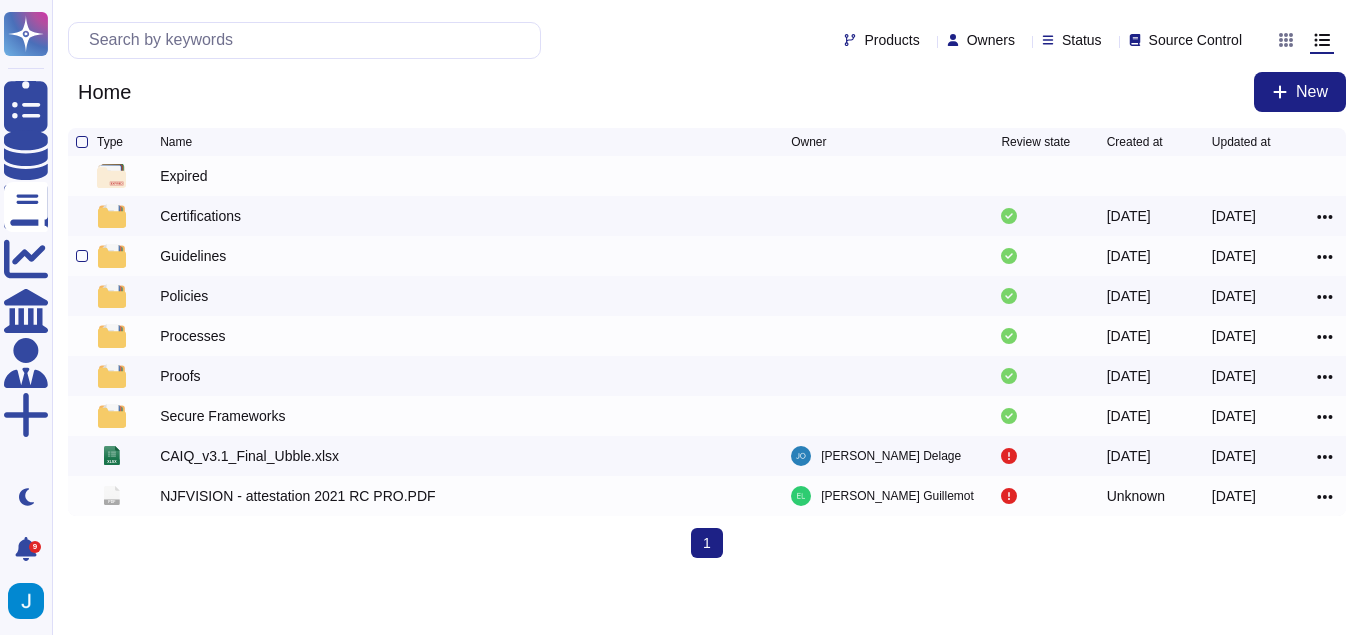 click on "Guidelines" at bounding box center (193, 256) 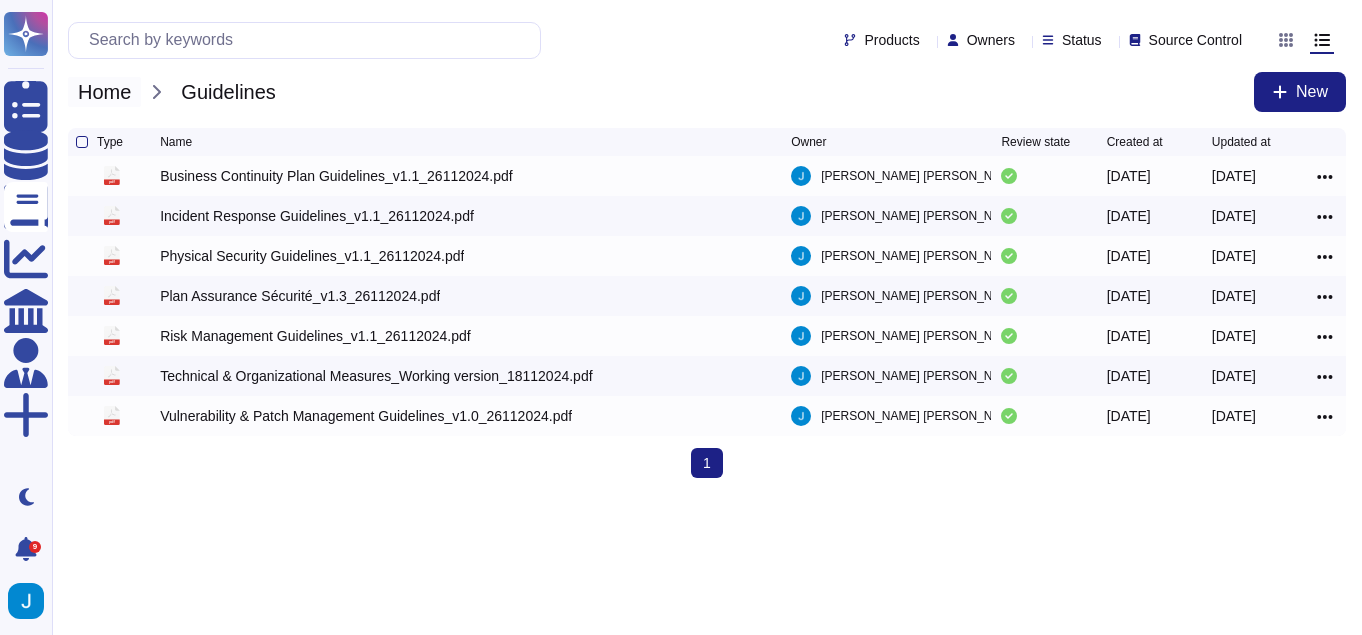 click on "Home" at bounding box center (104, 92) 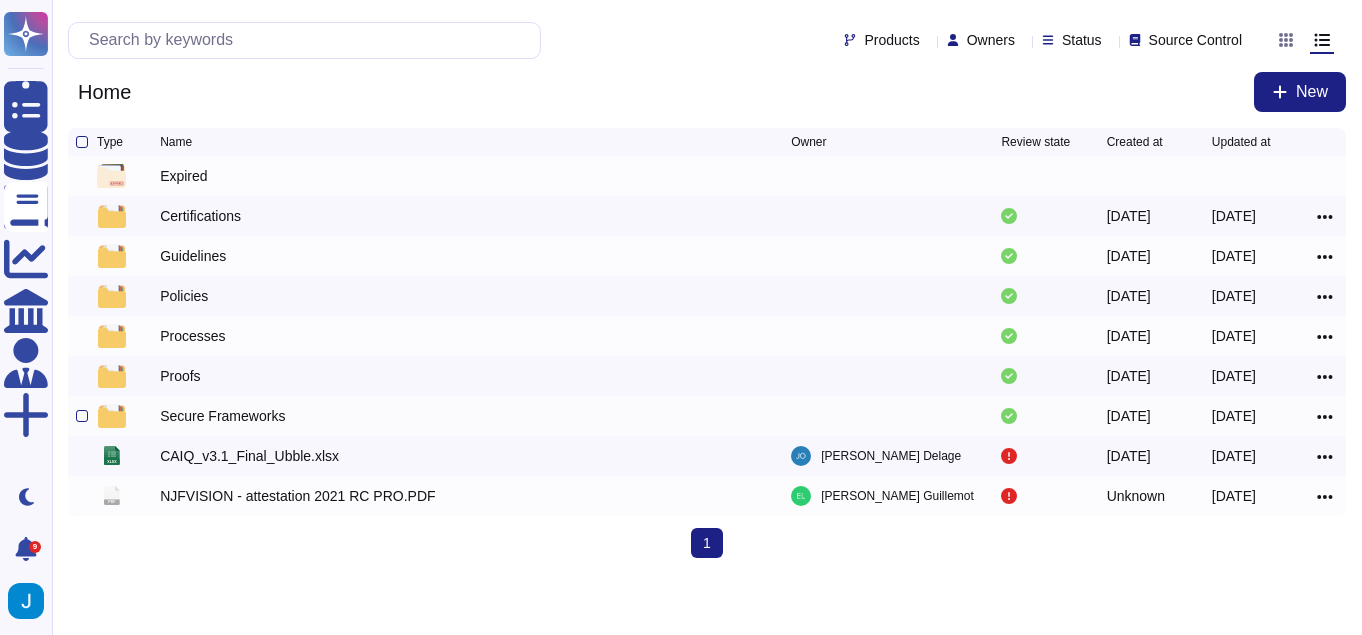click on "Secure Frameworks" at bounding box center [222, 416] 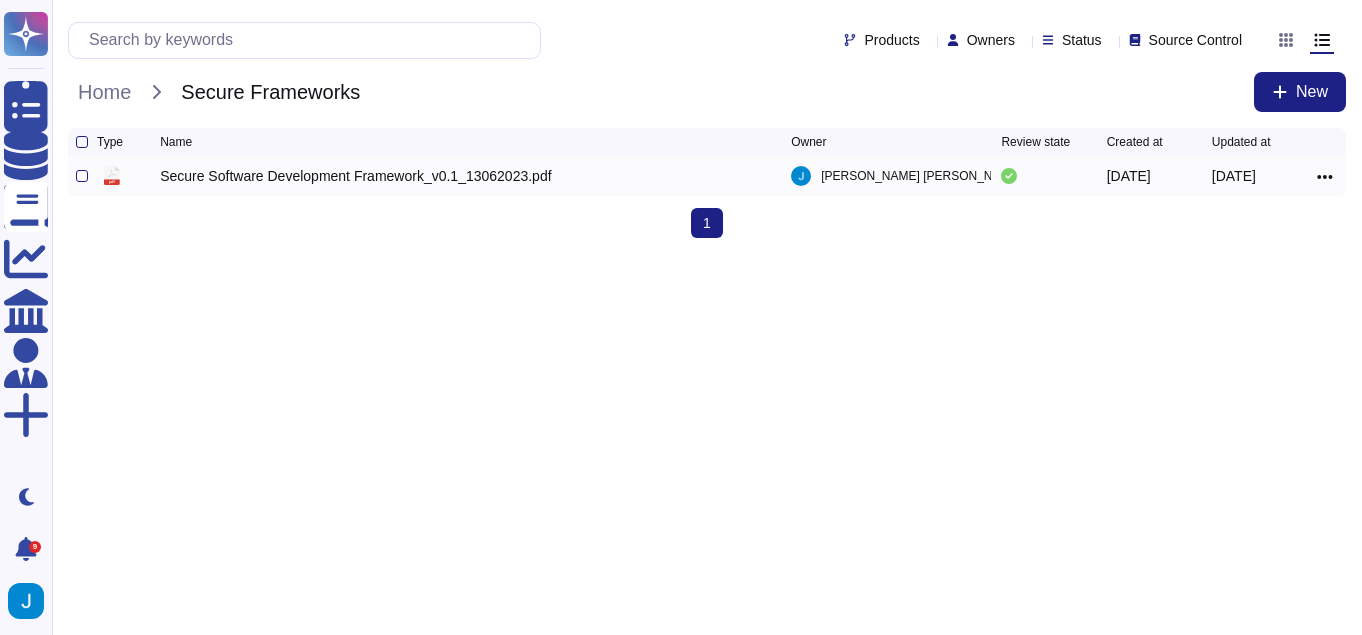 click 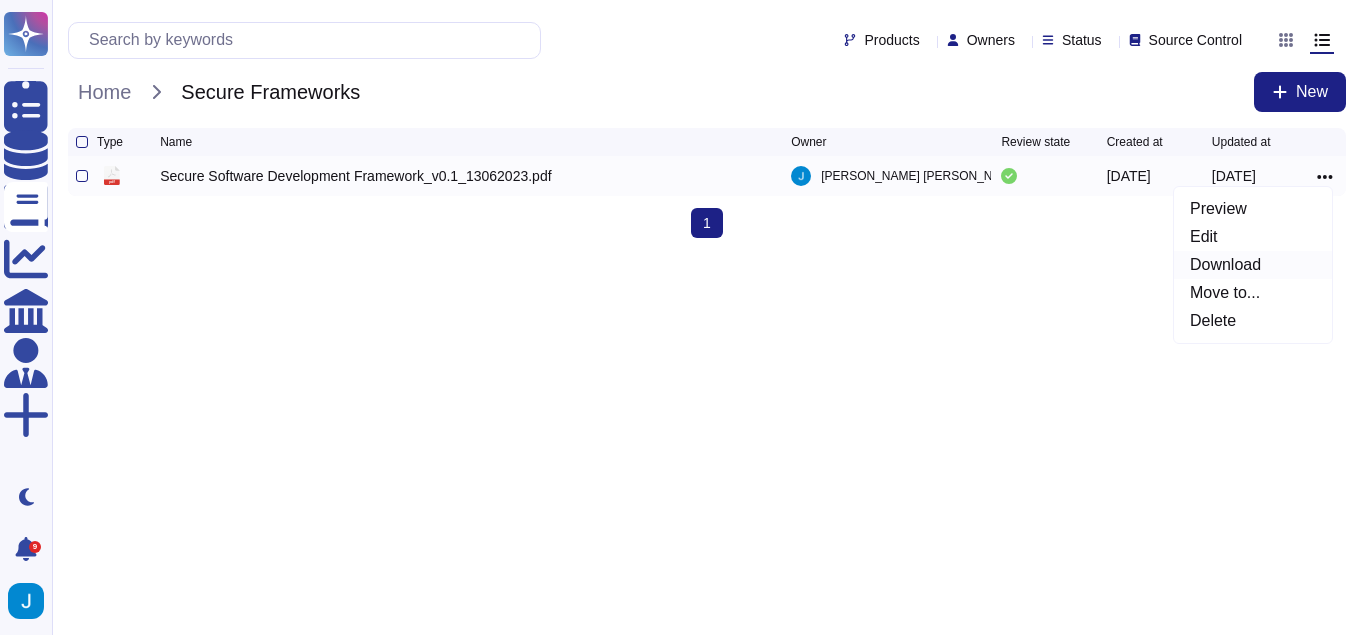 click on "Download" at bounding box center [1253, 265] 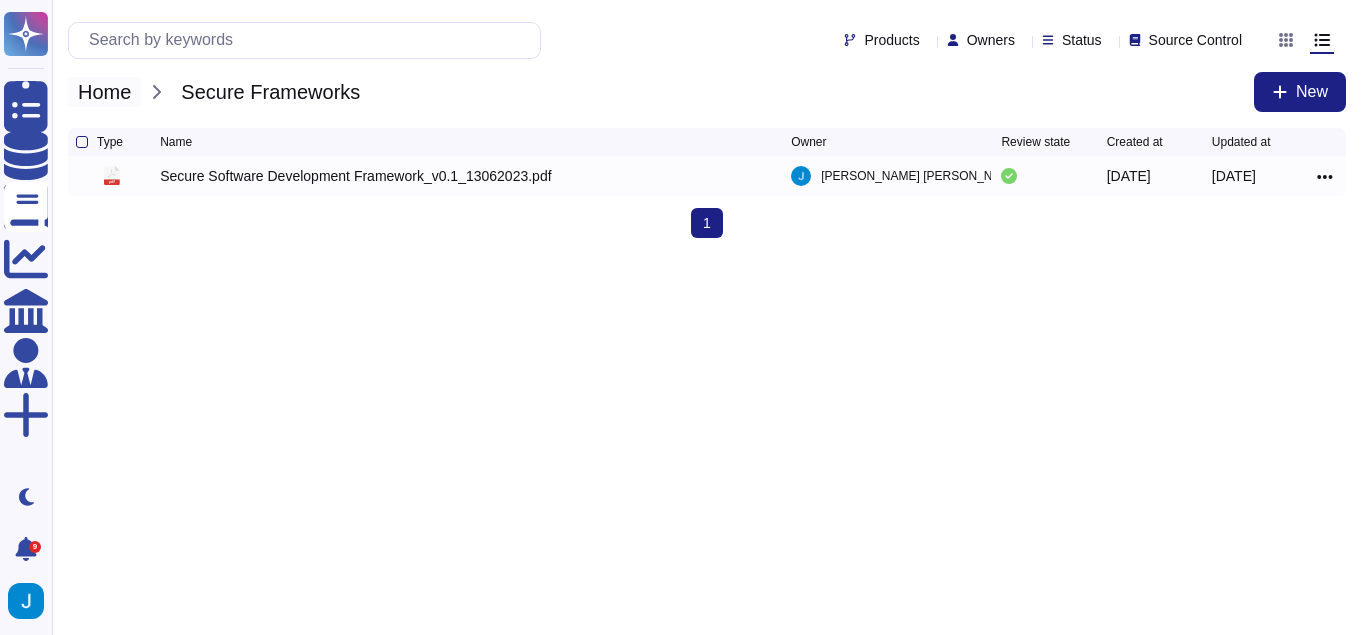 click on "Home" at bounding box center (104, 92) 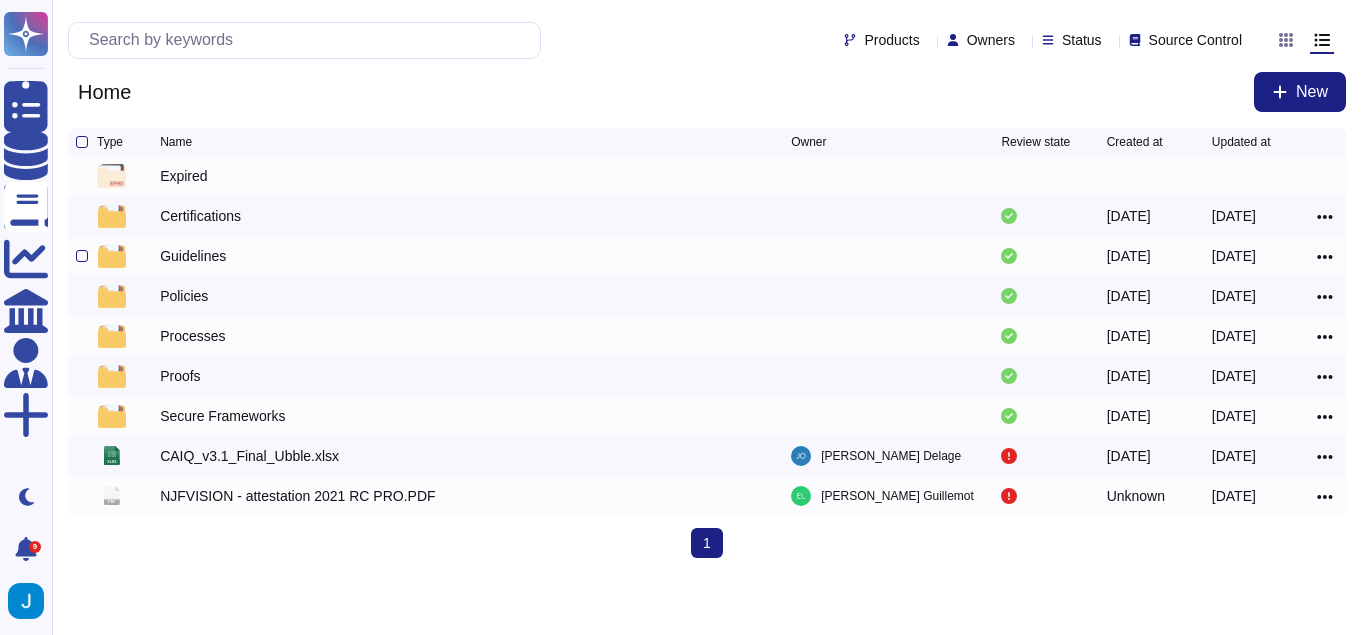 click on "Guidelines" at bounding box center (193, 256) 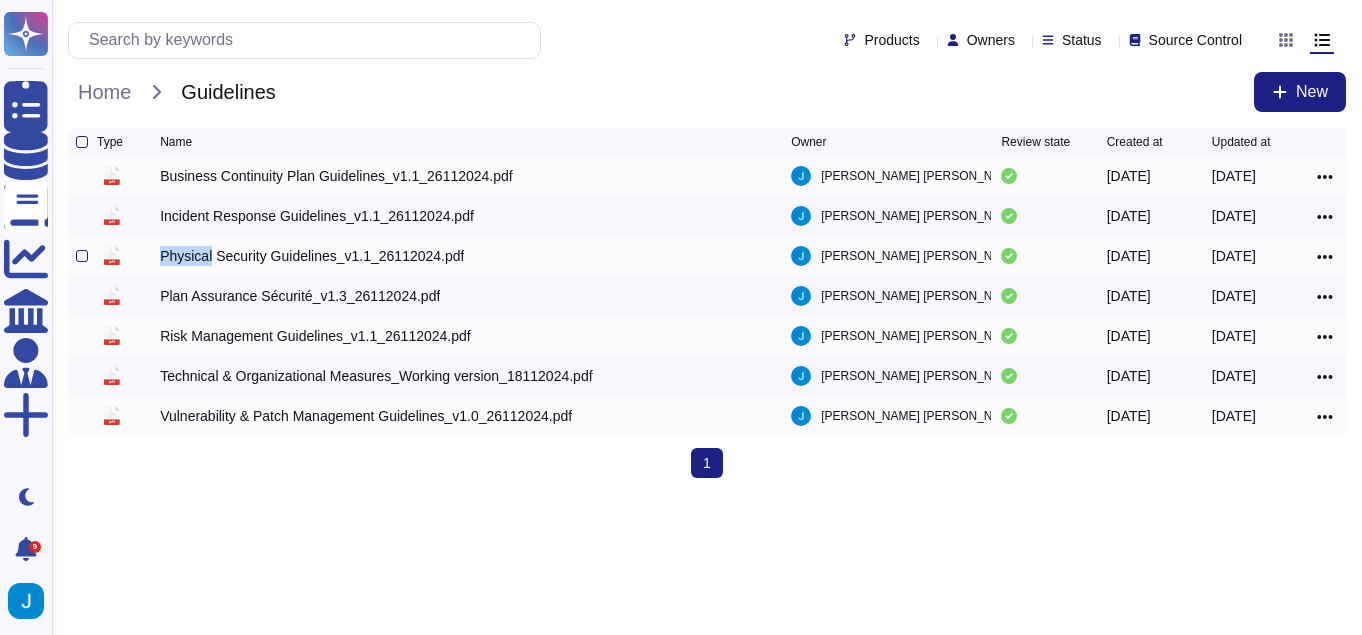 click on "Physical Security Guidelines_v1.1_26112024.pdf" at bounding box center [312, 256] 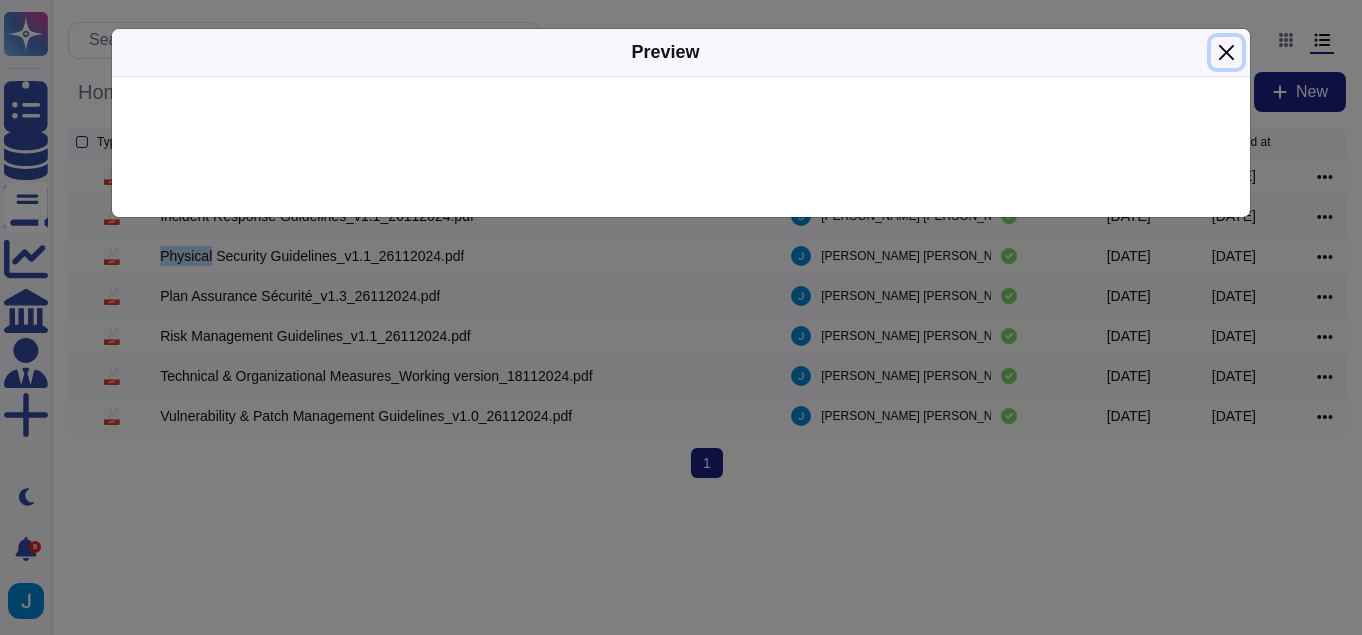 click at bounding box center [1226, 52] 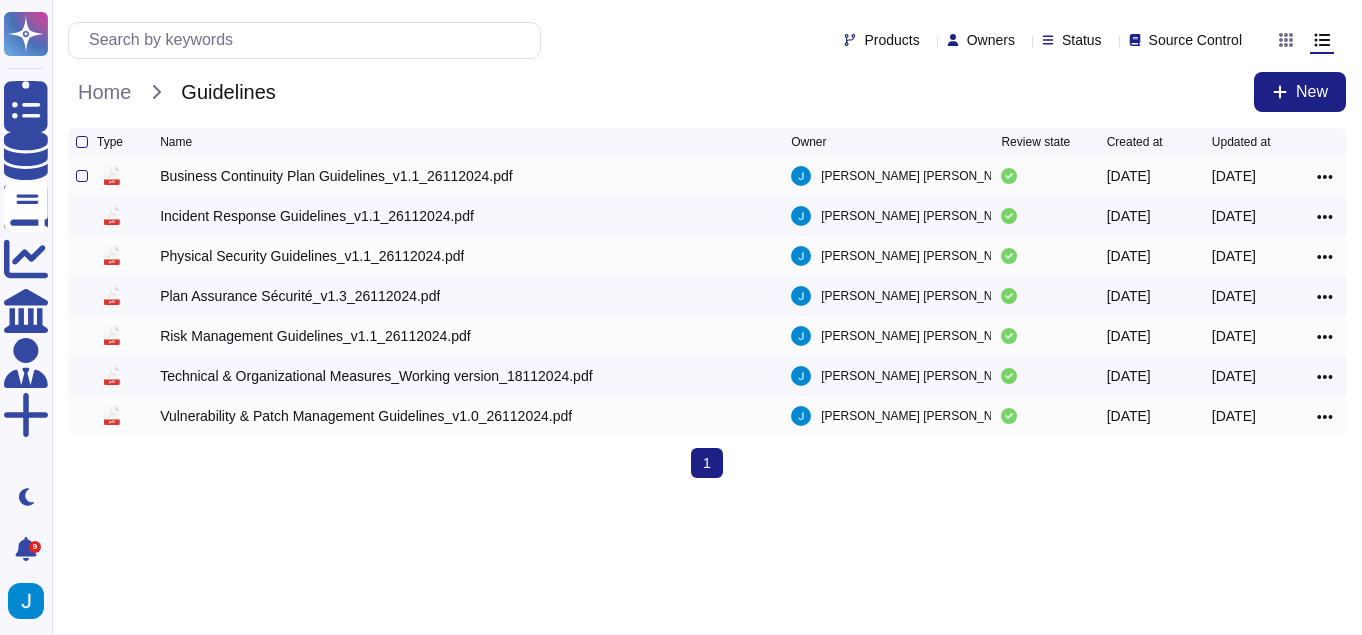 click 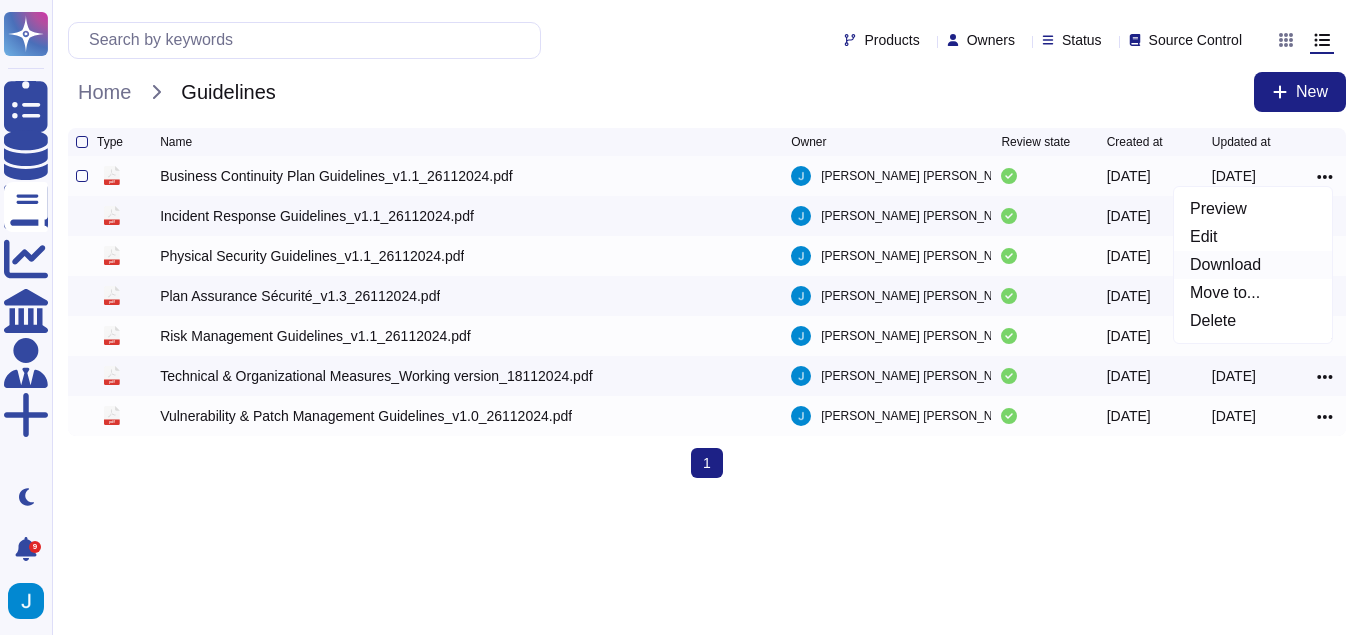click on "Download" at bounding box center (1253, 265) 